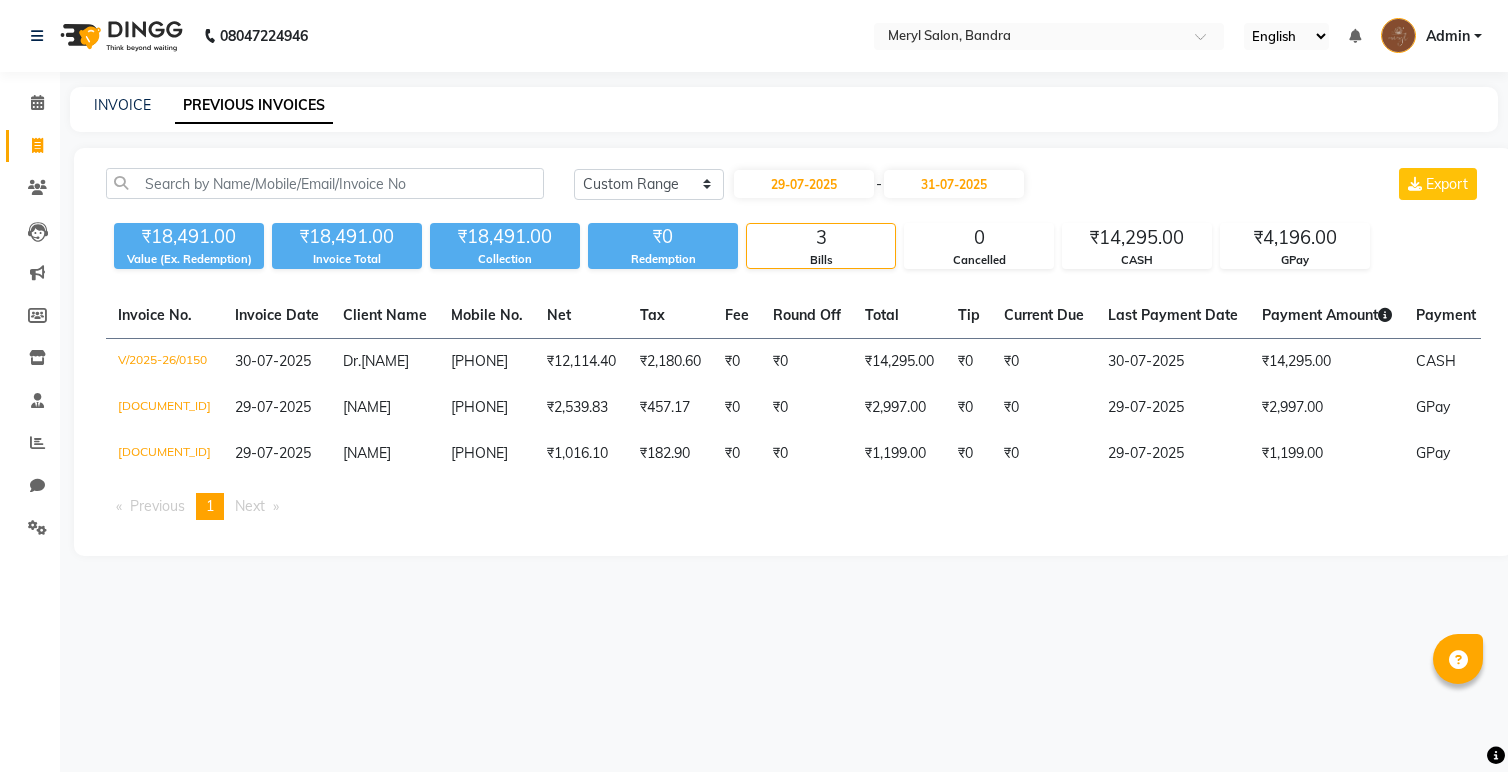 select on "range" 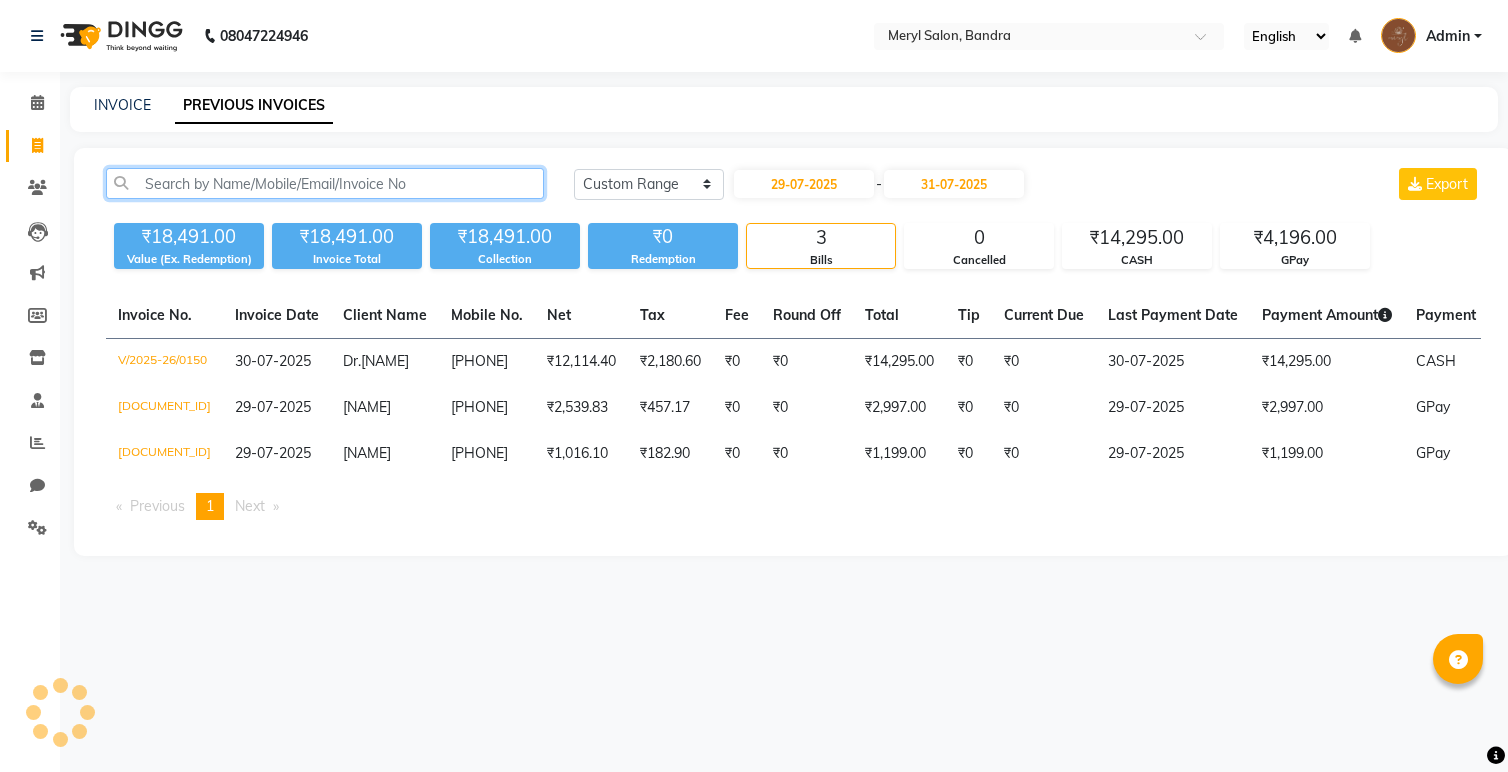click 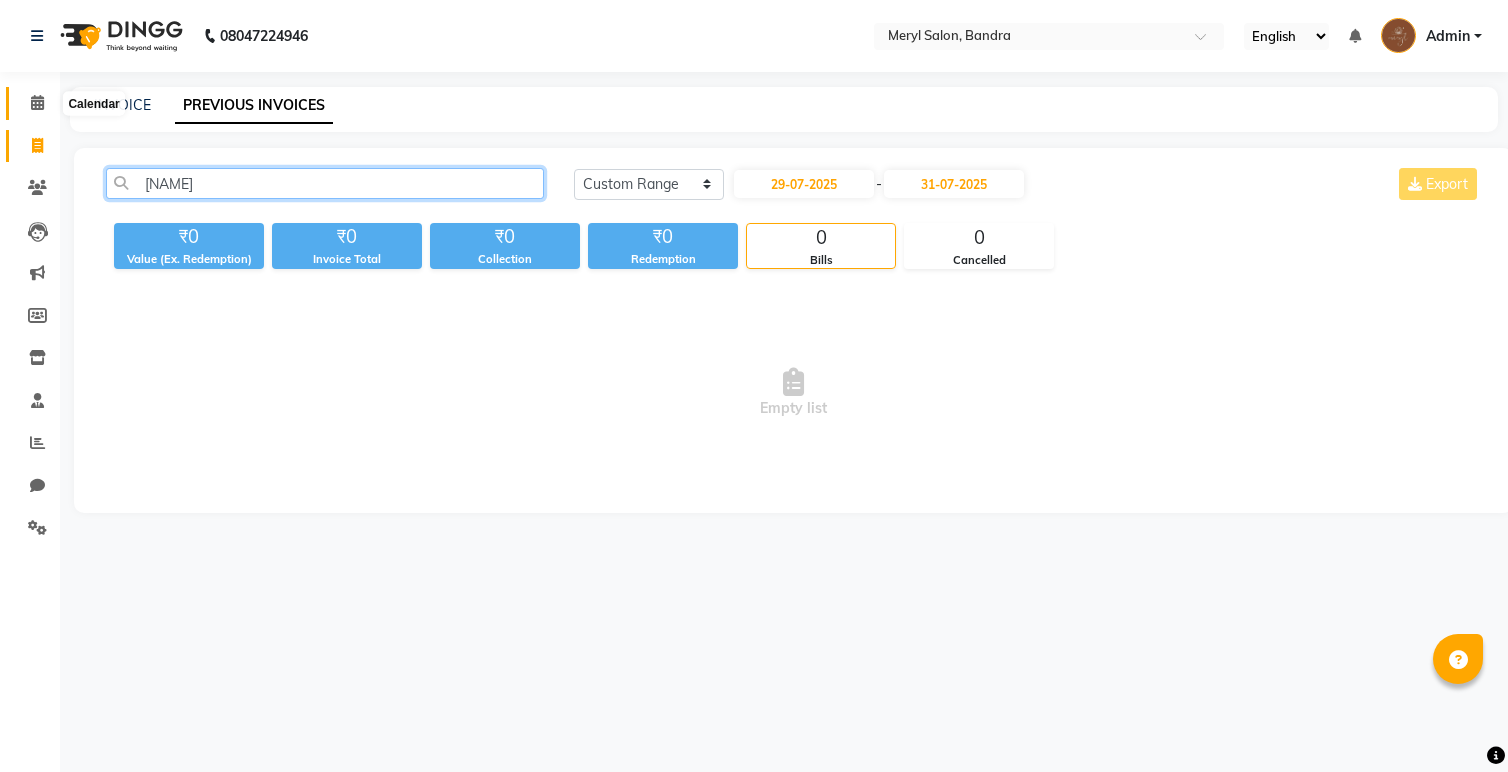 type on "[NAME]" 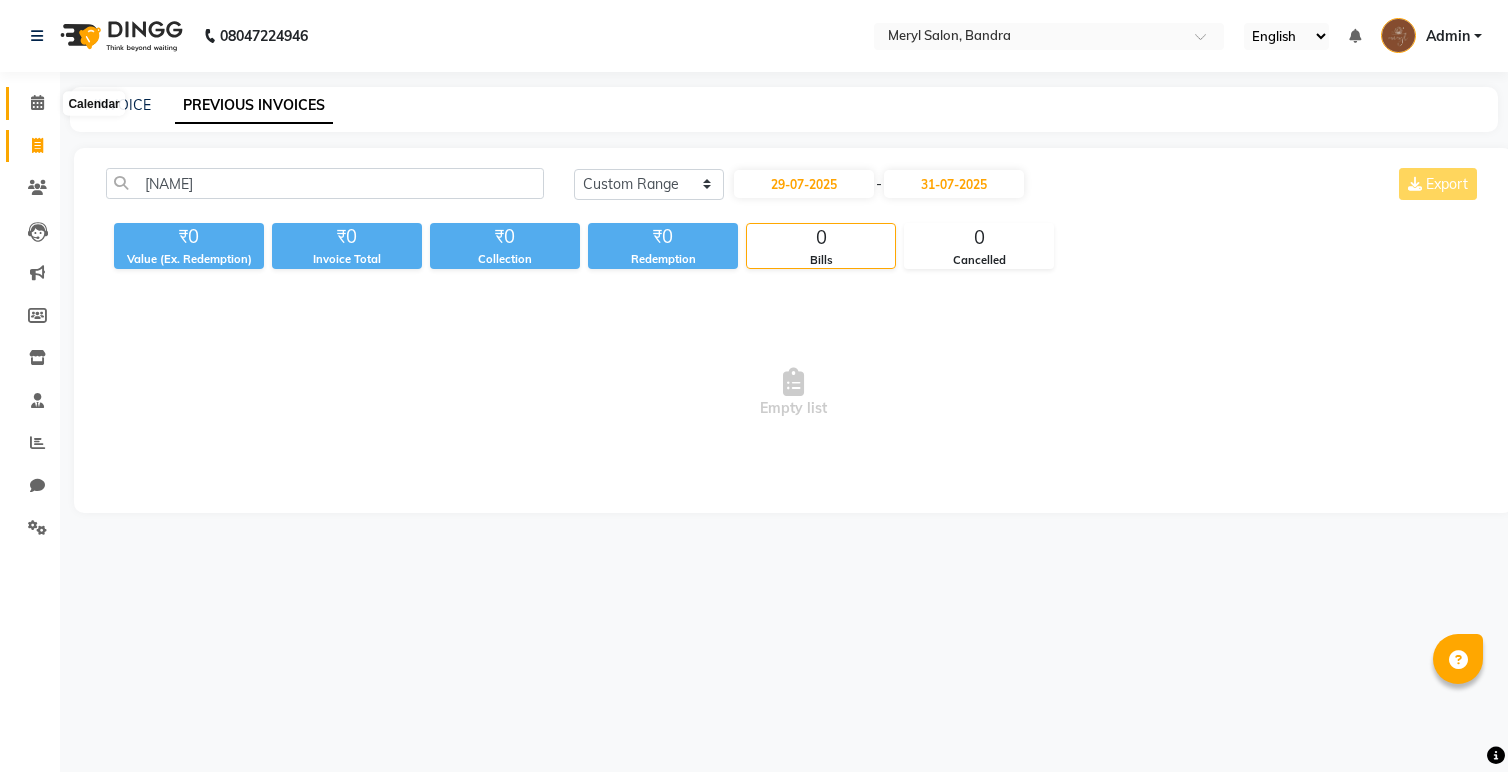 click 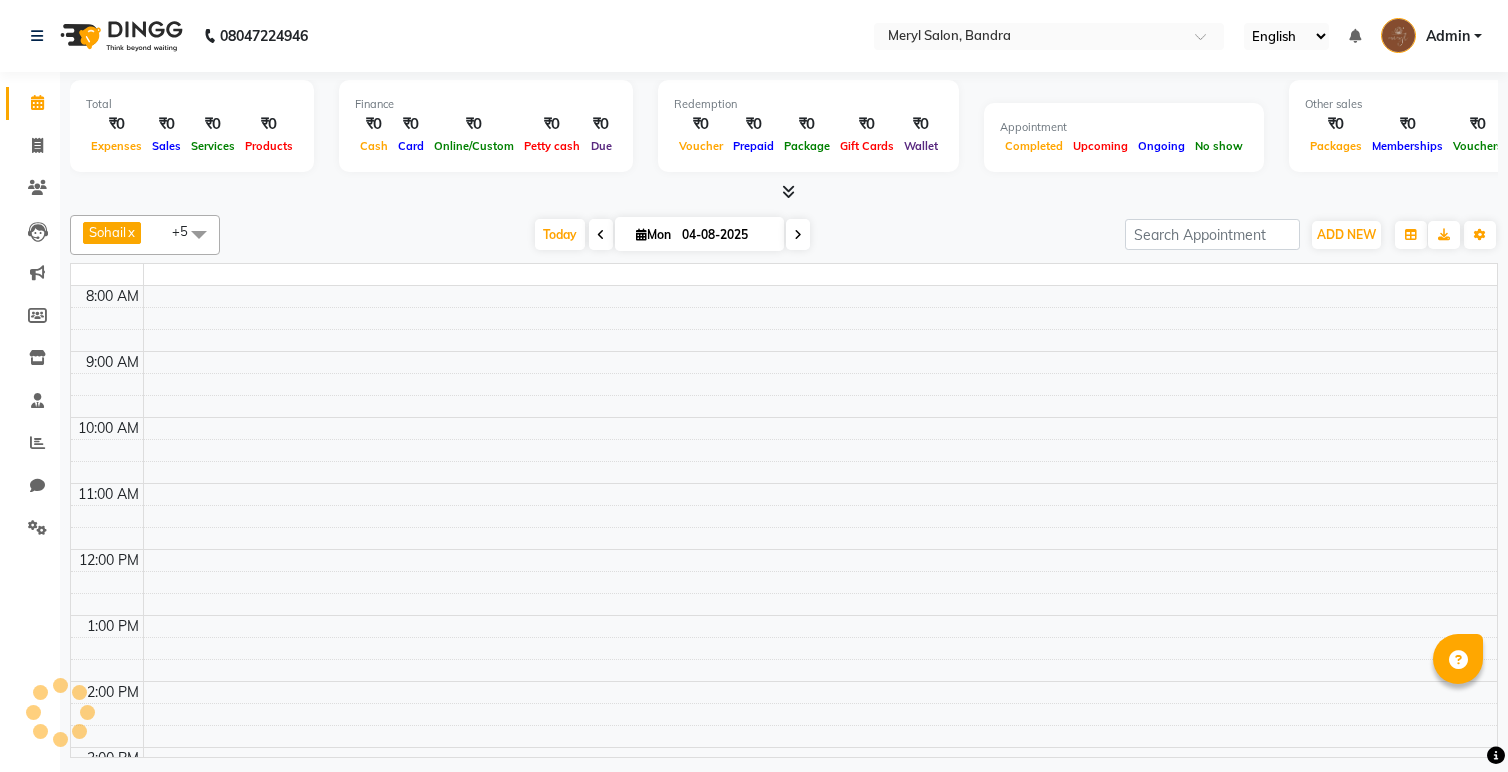 scroll, scrollTop: 461, scrollLeft: 0, axis: vertical 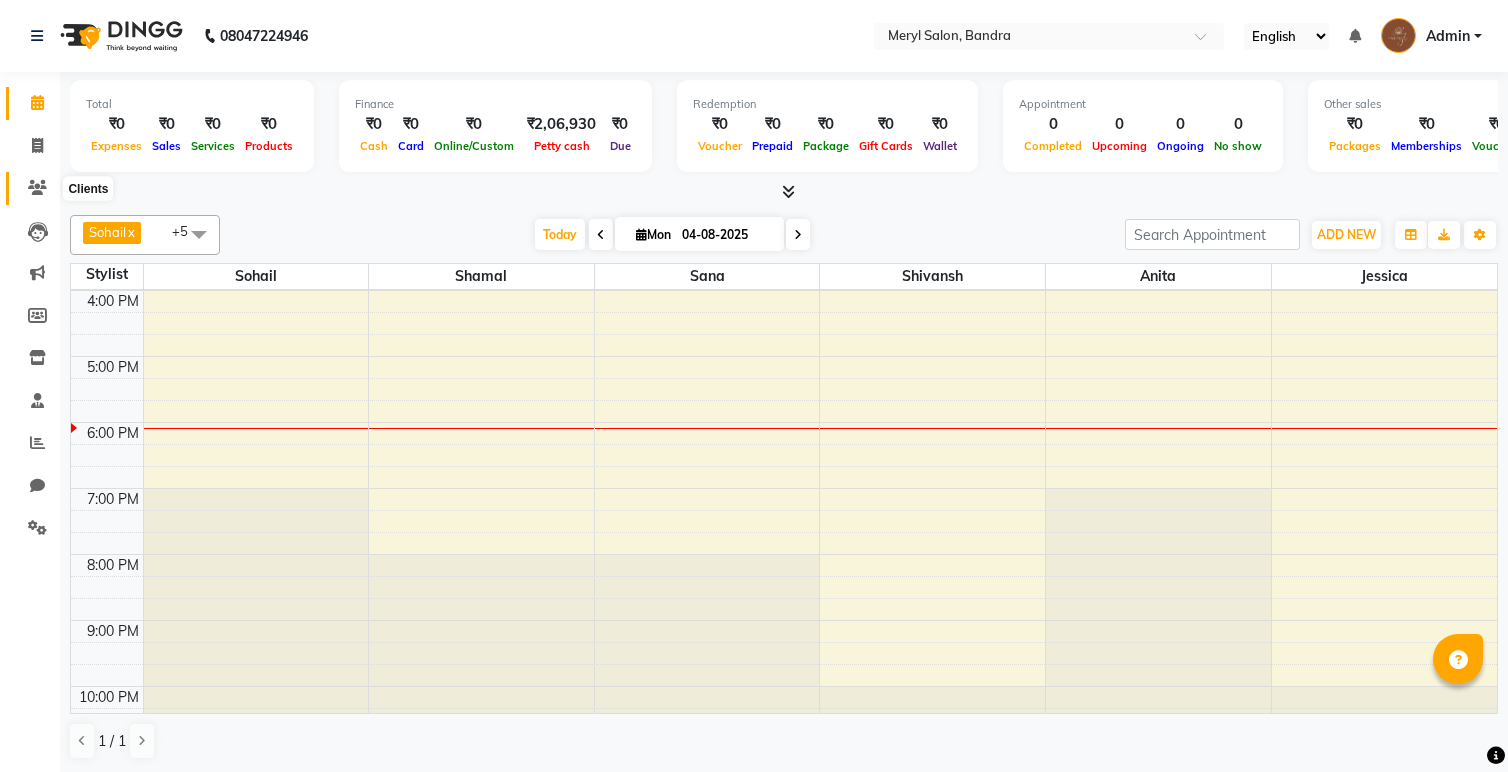 click 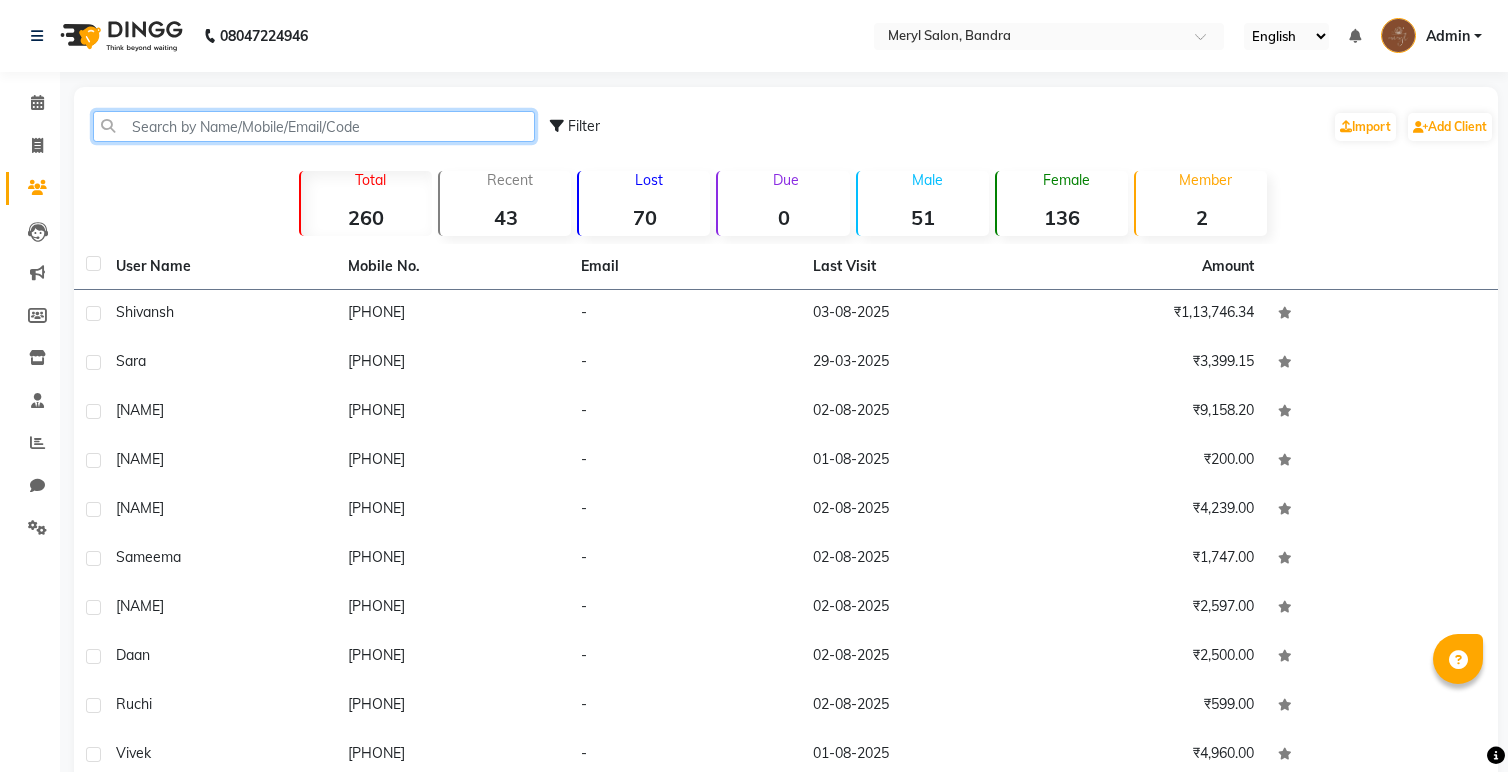 click 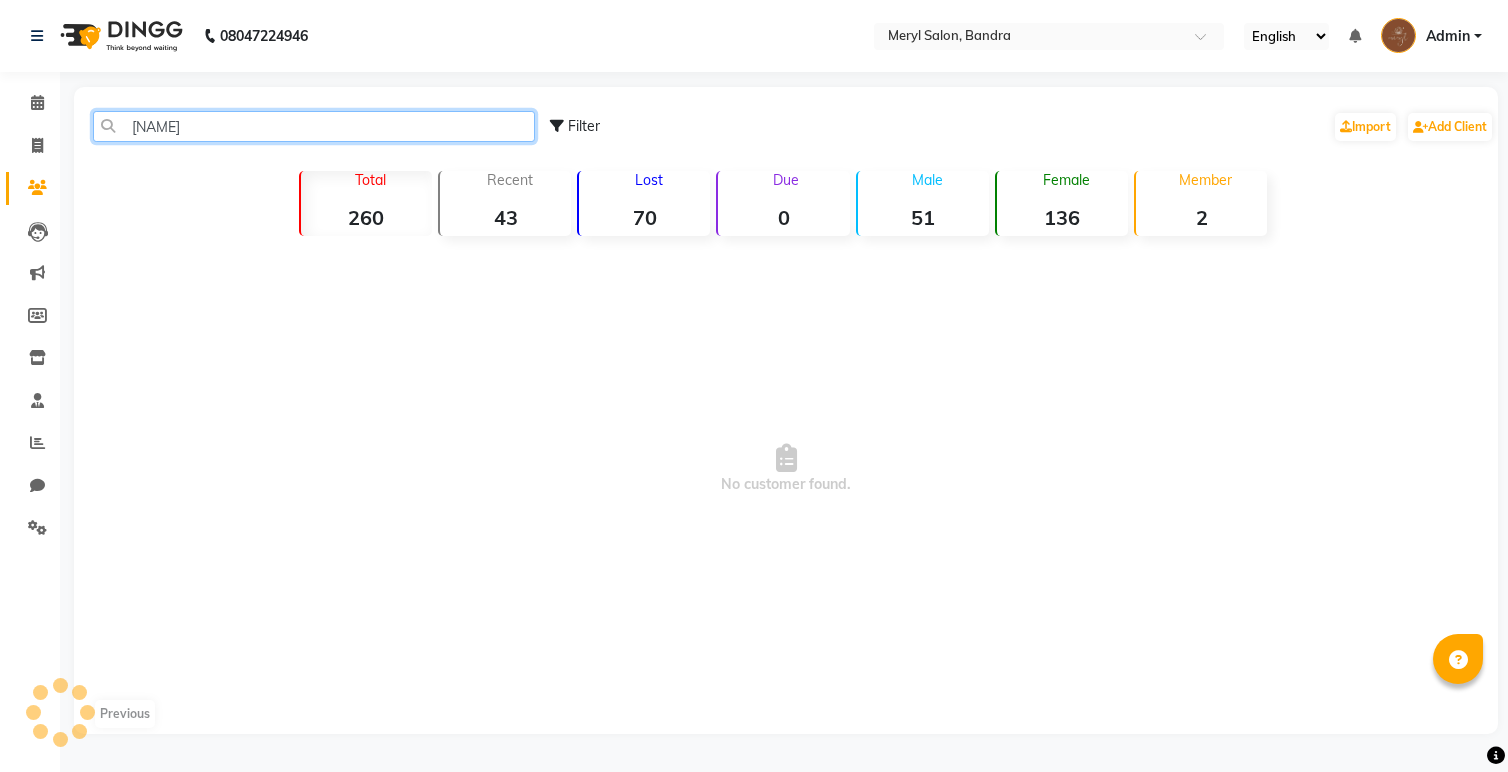 type on "a" 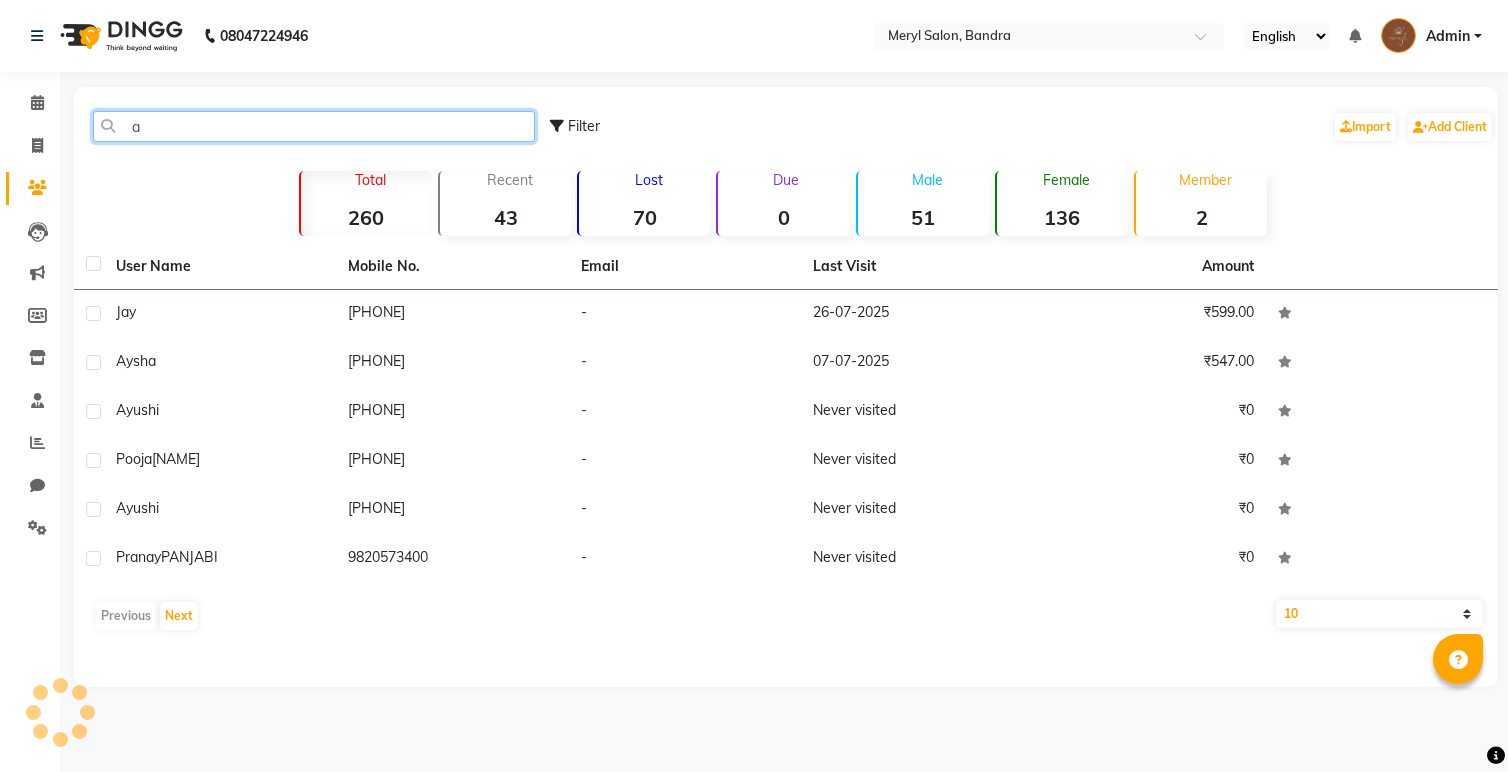 type 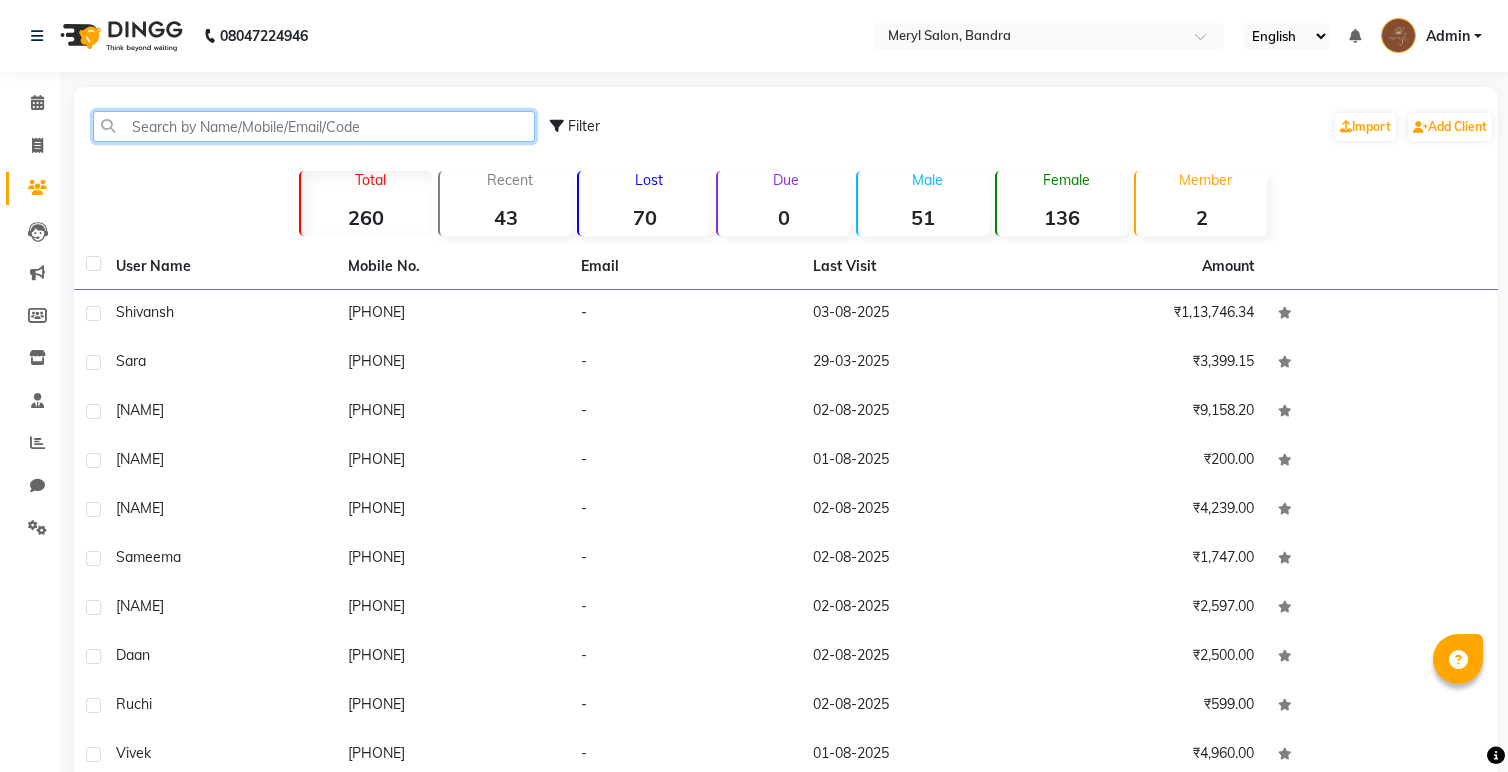 click 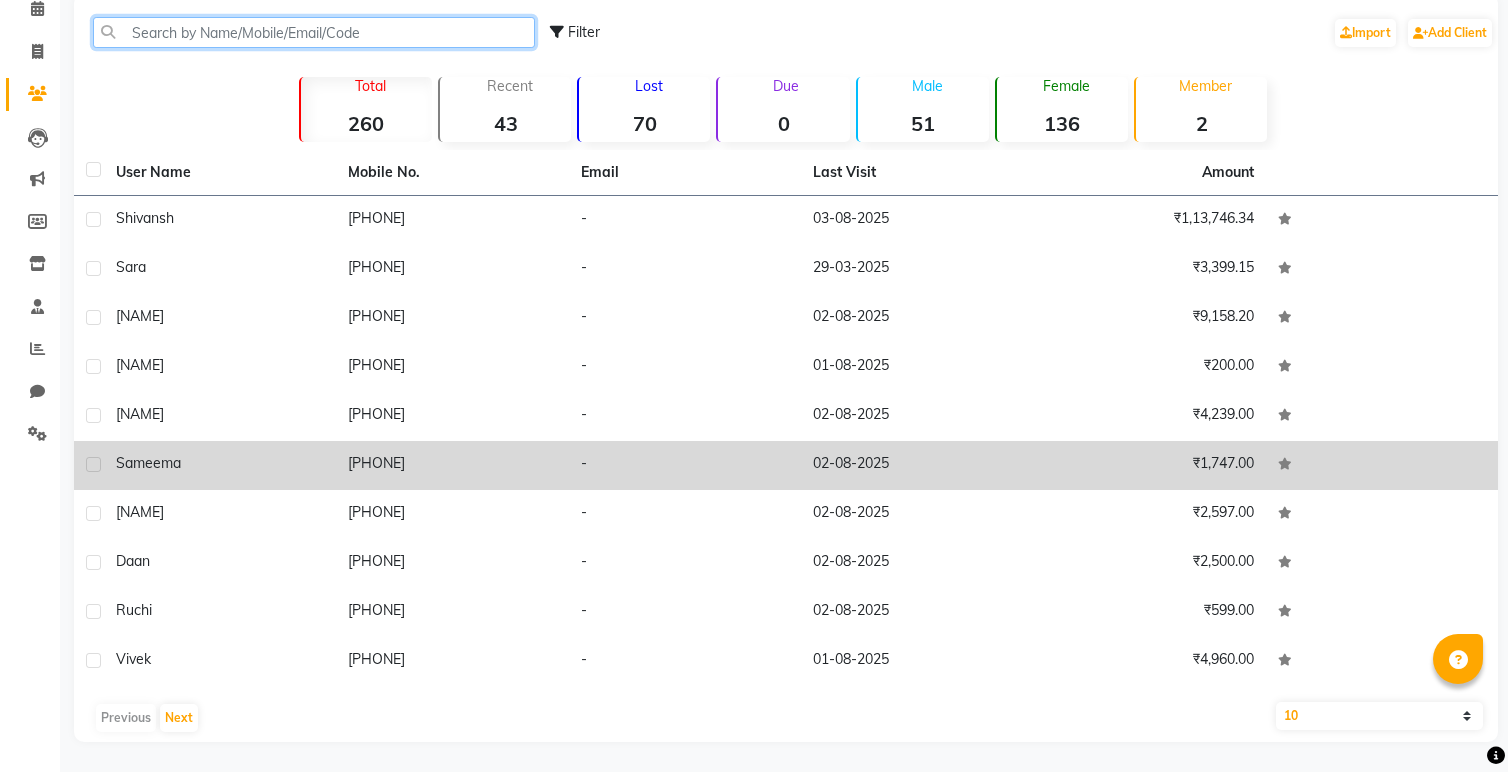 scroll, scrollTop: 0, scrollLeft: 0, axis: both 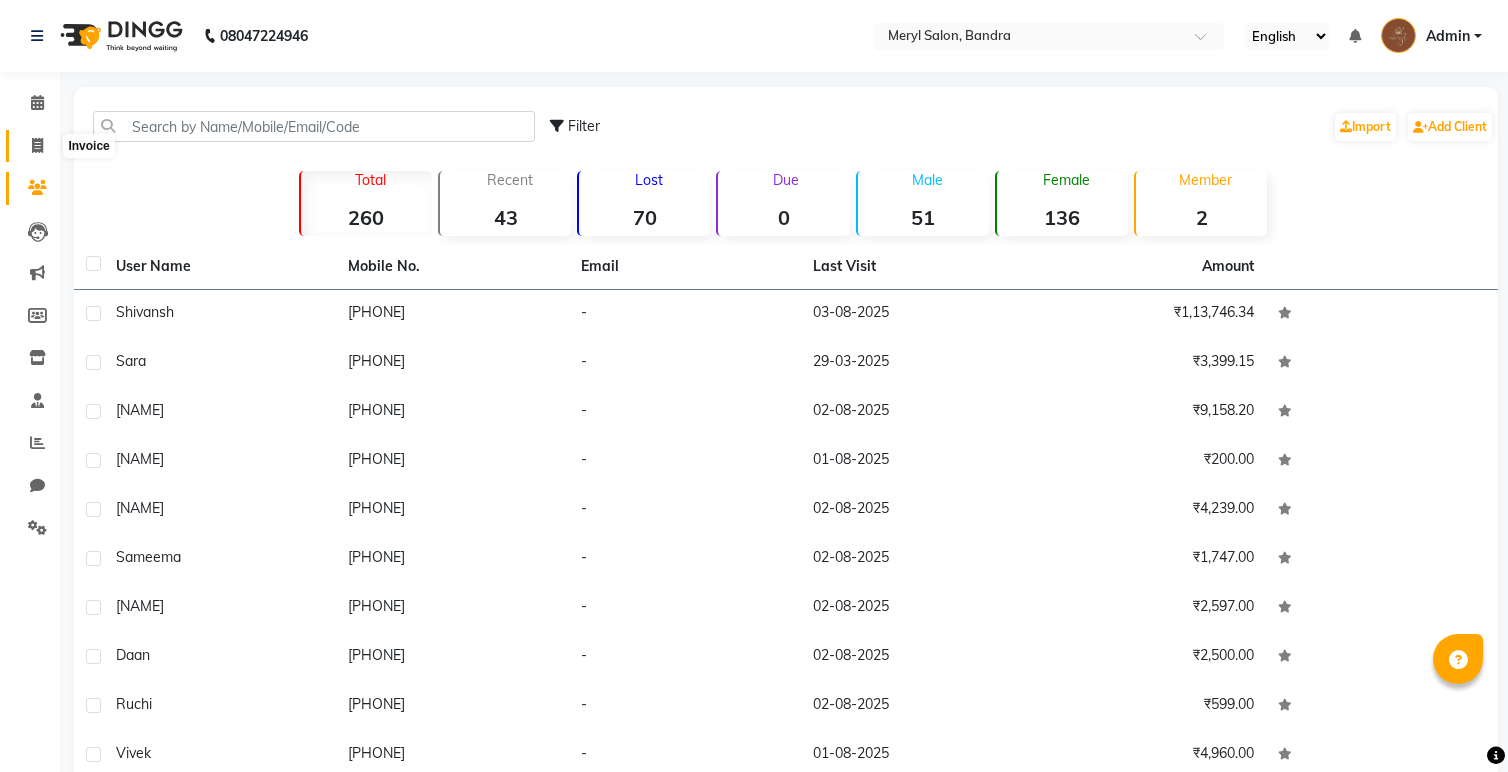 click 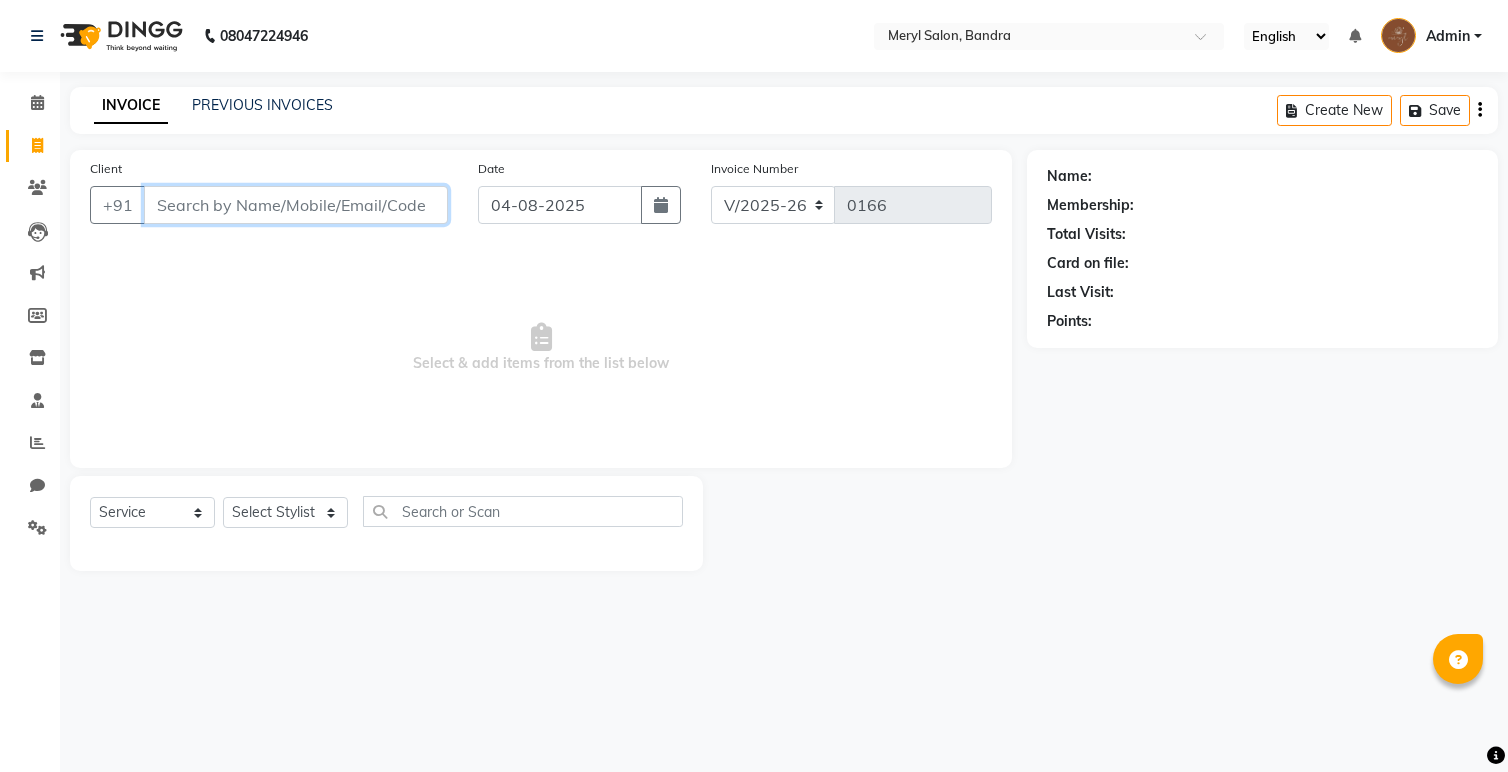 click on "Client" at bounding box center [296, 205] 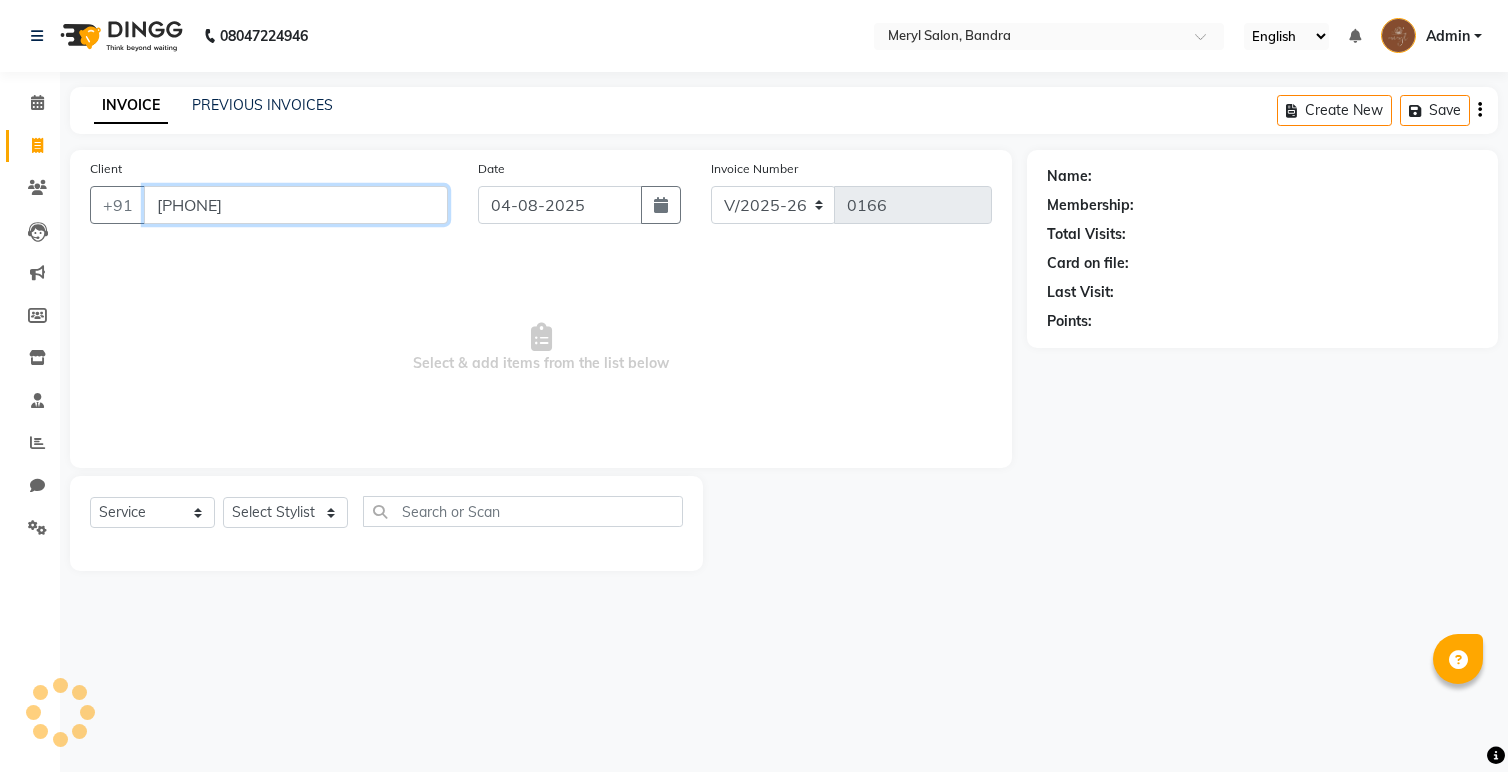 type on "[PHONE]" 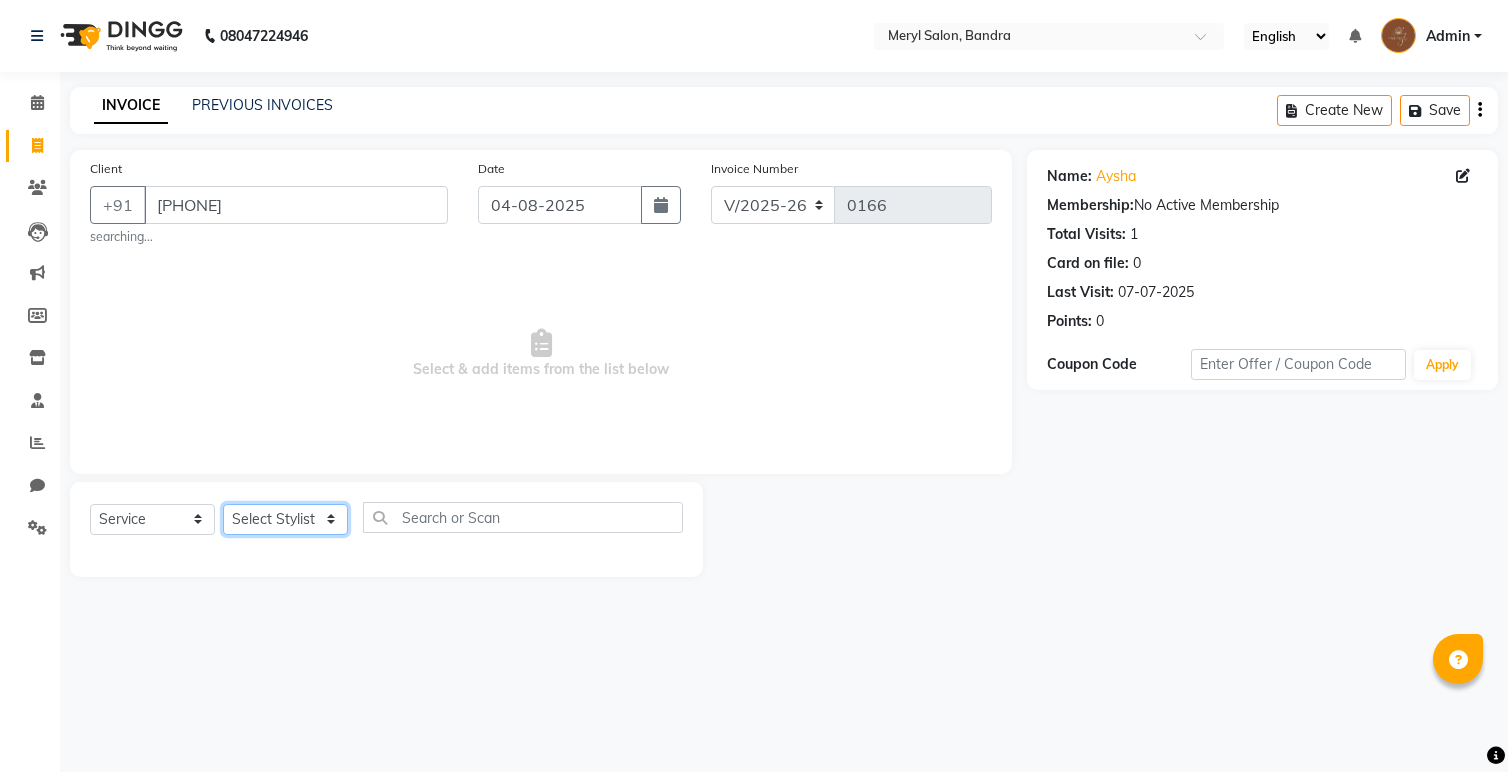 click on "Select Stylist Anita Dakshta  Jessica Omar Priti Rajesh  Raju Rekha Sana  Shamal  Shivansh Sohail" 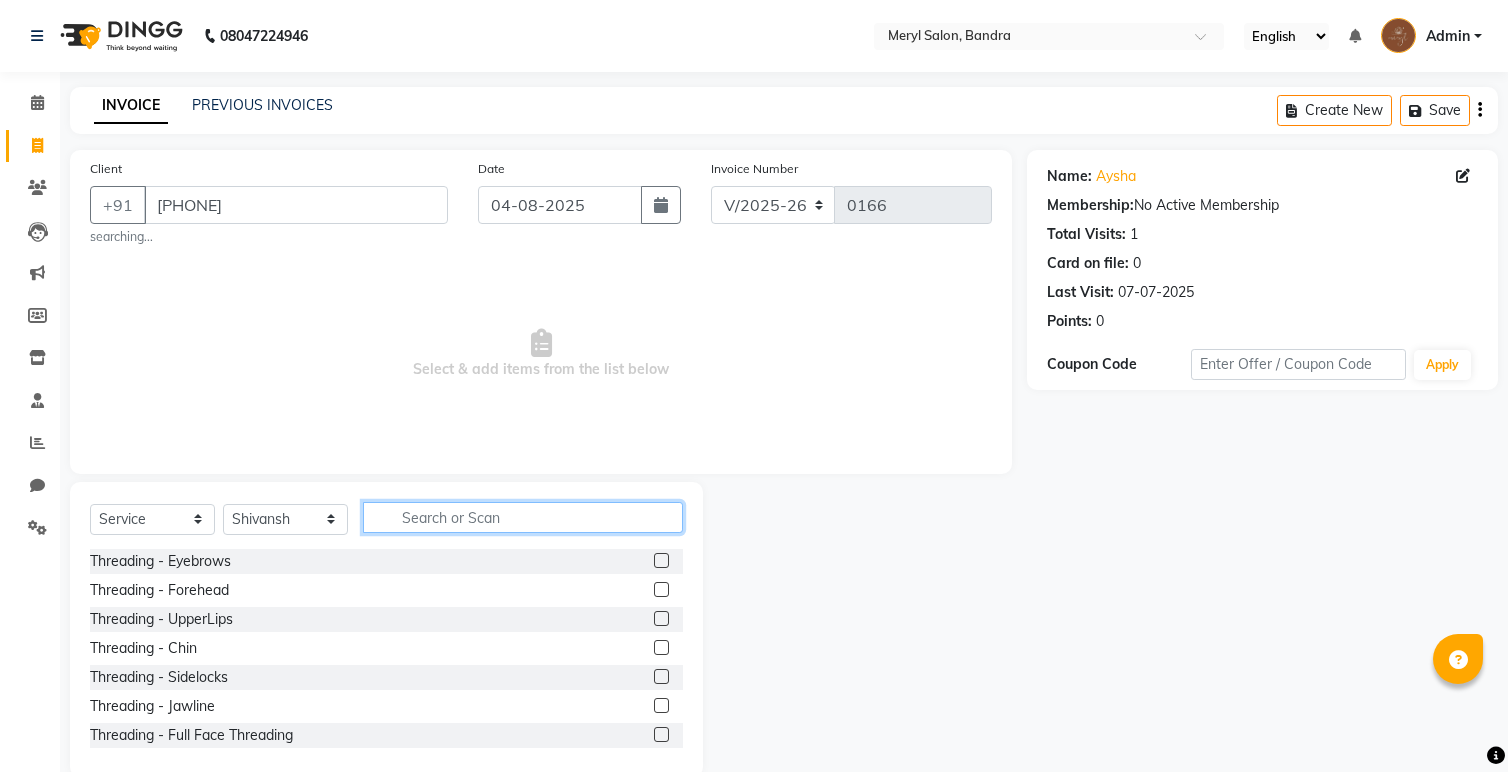 click 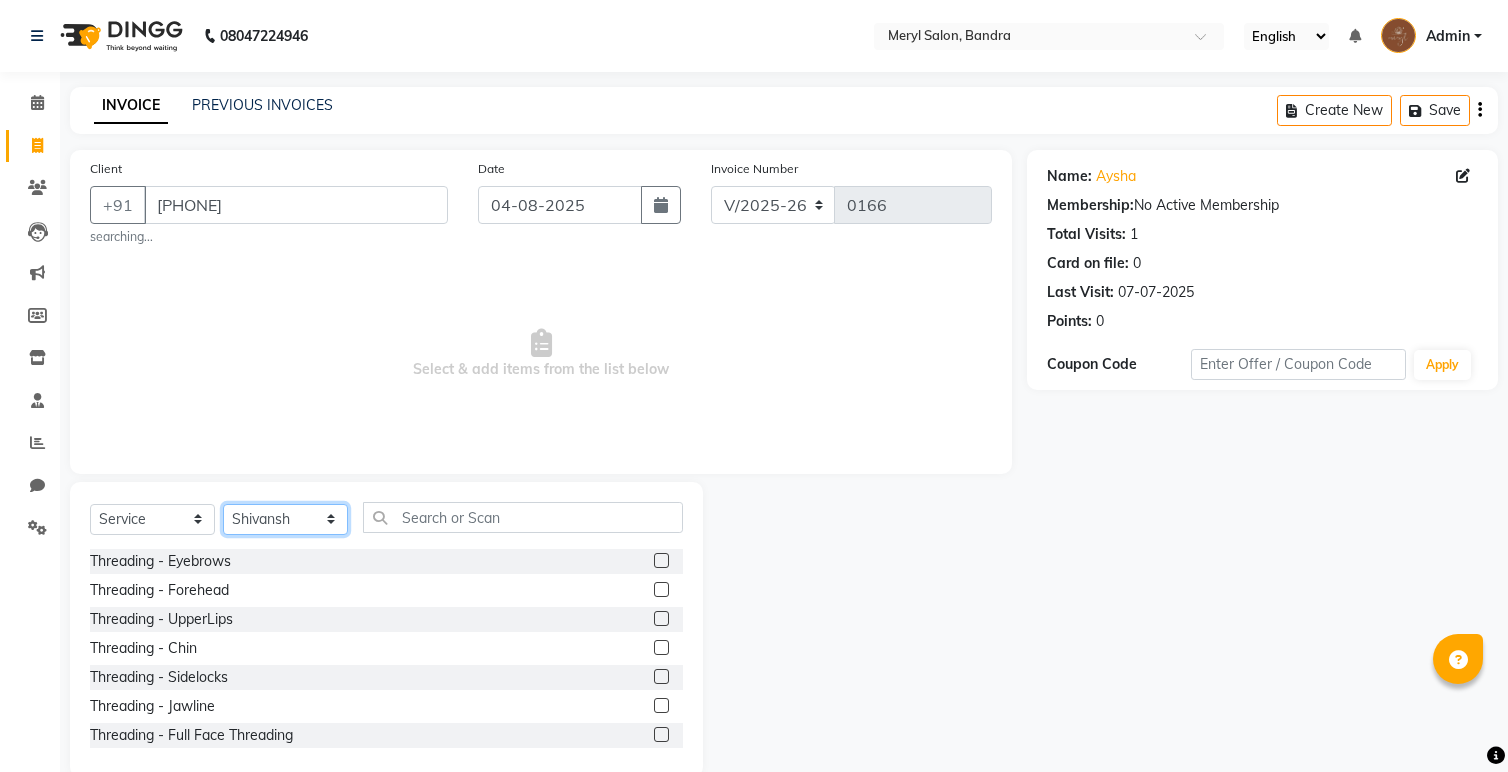 click on "Select Stylist Anita Dakshta  Jessica Omar Priti Rajesh  Raju Rekha Sana  Shamal  Shivansh Sohail" 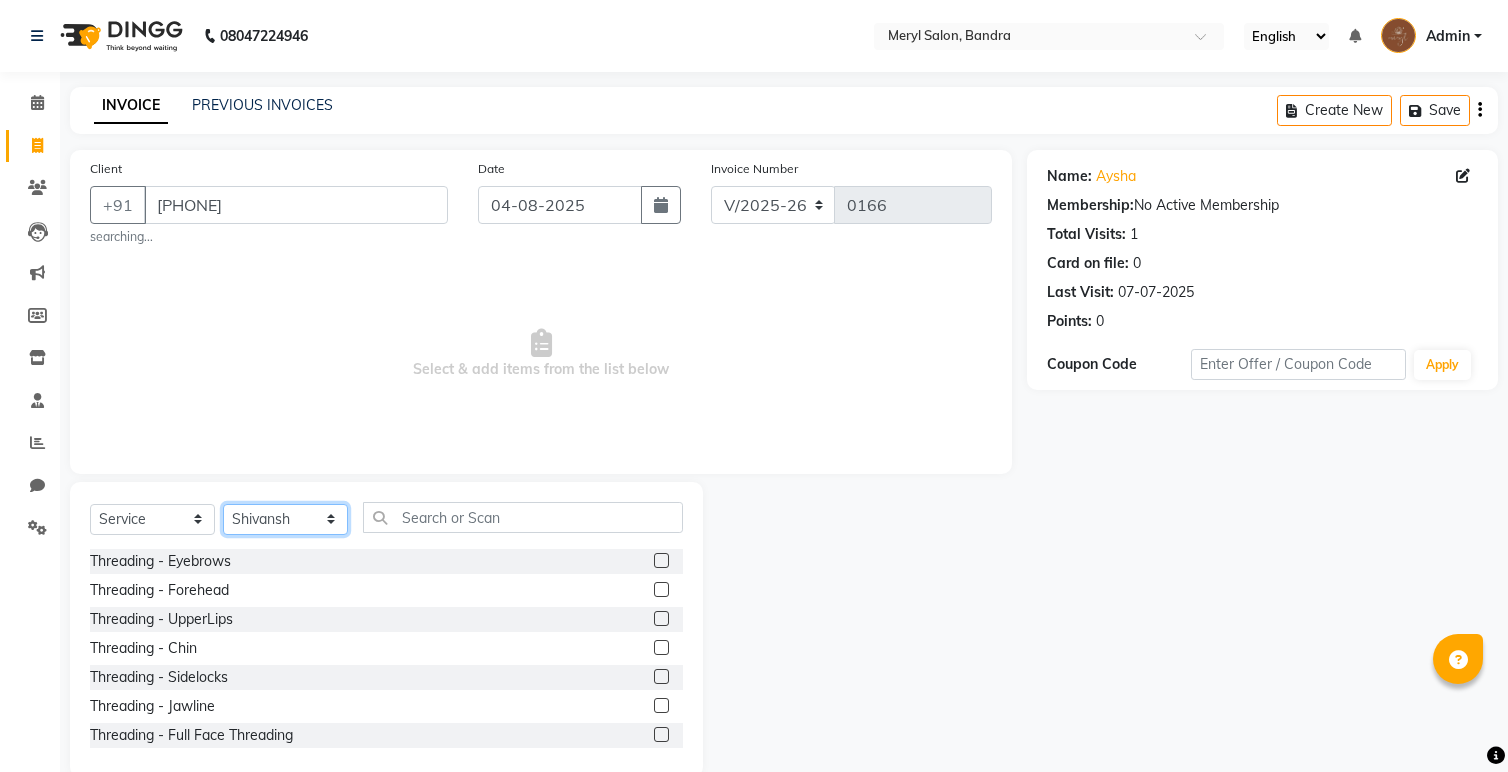 select on "71093" 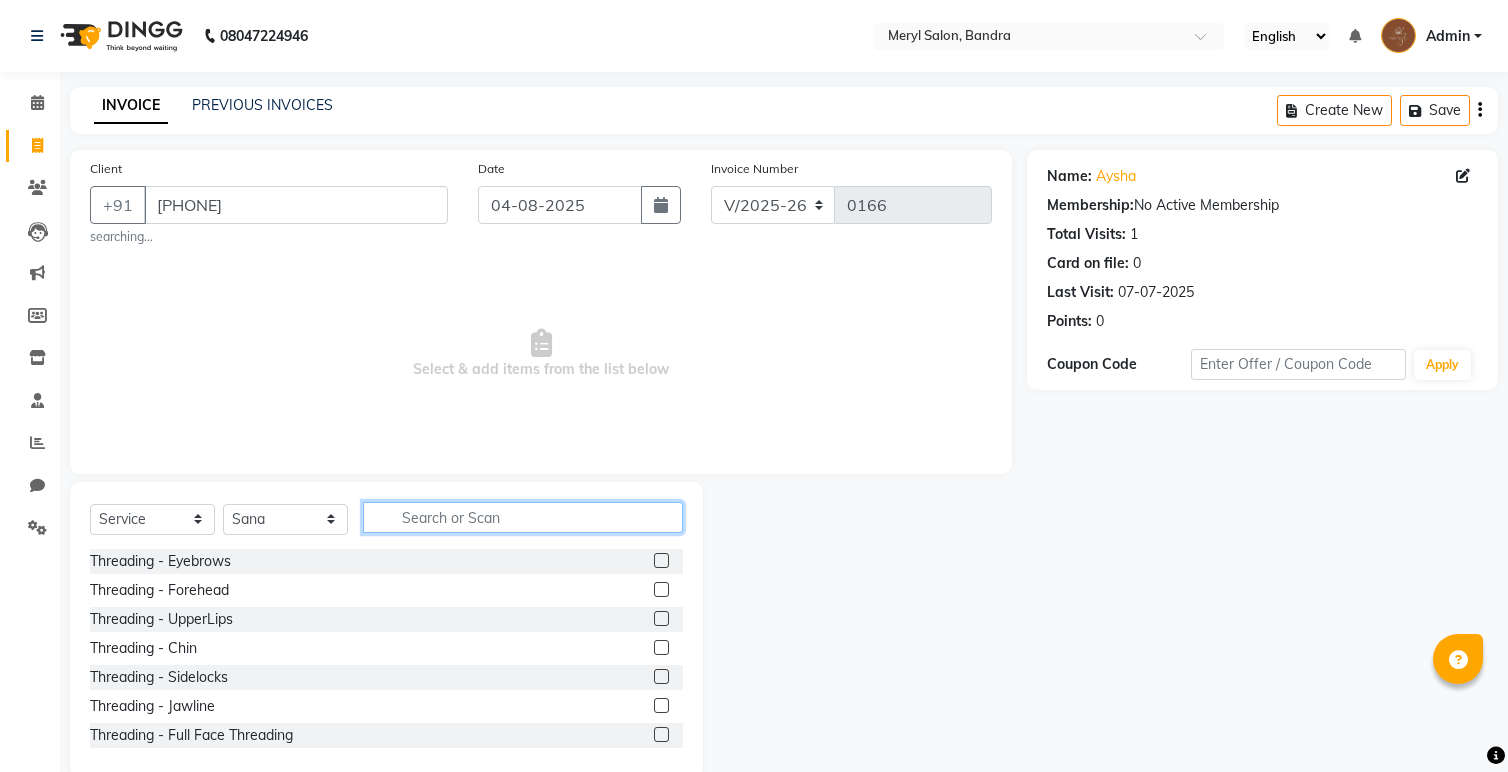 click 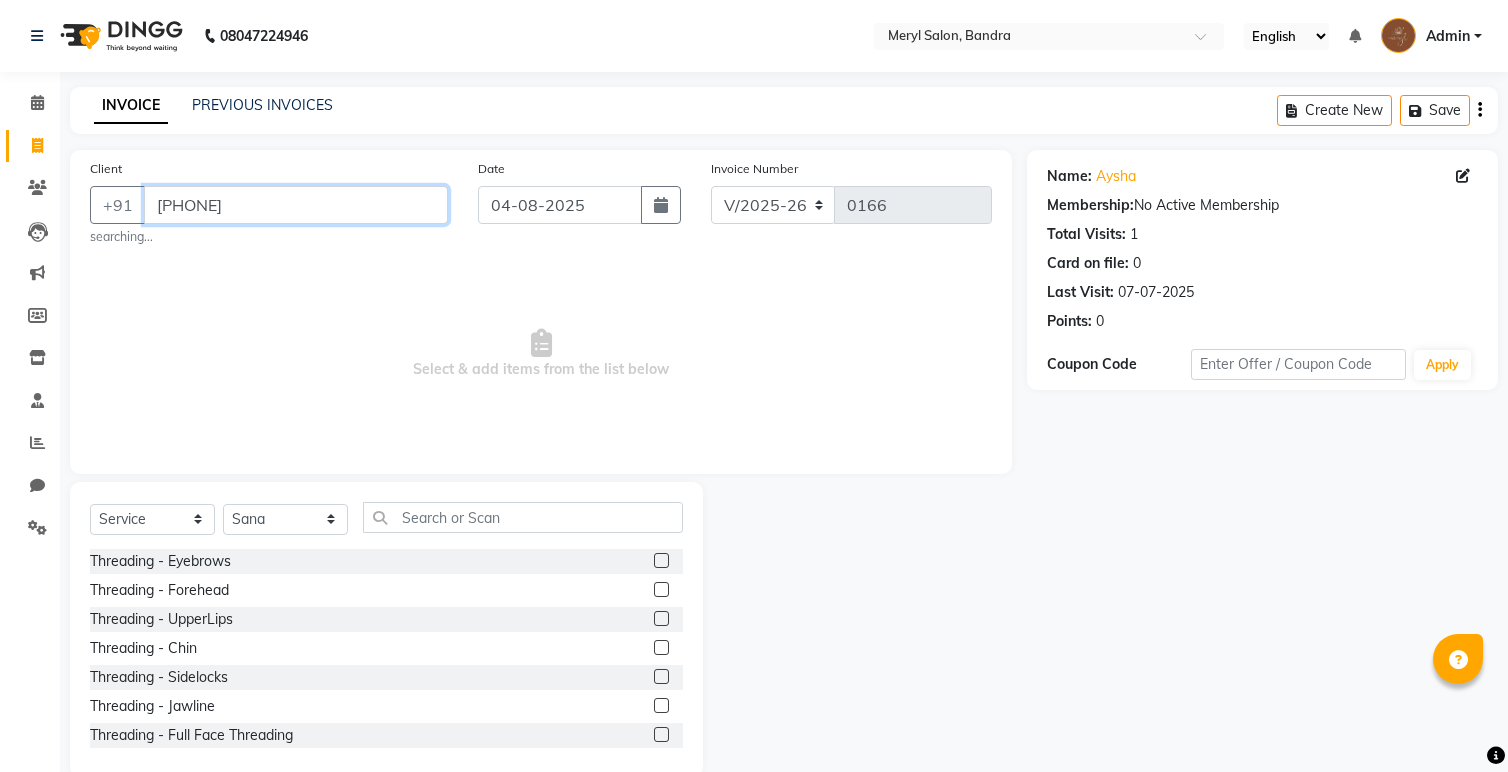 click on "[PHONE]" at bounding box center [296, 205] 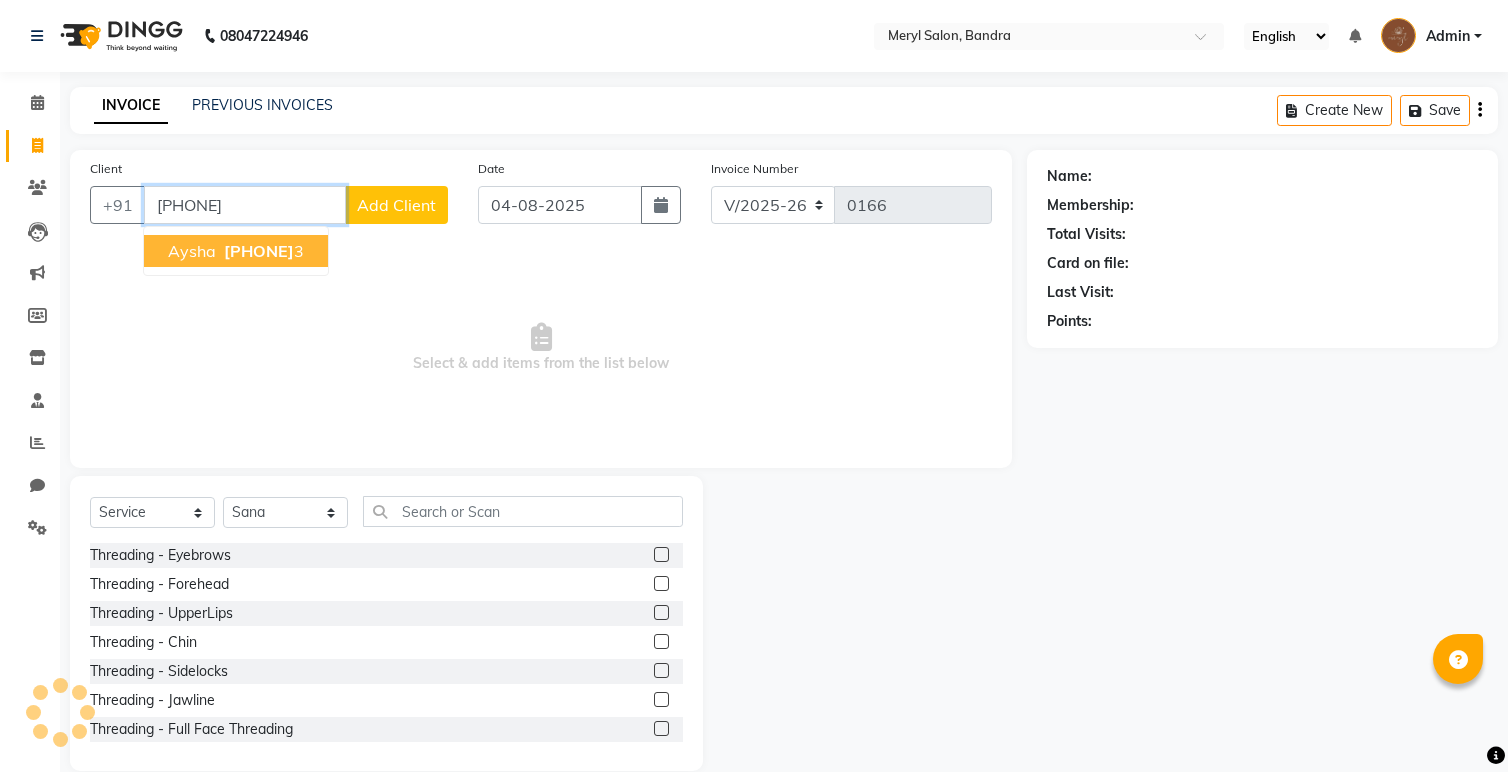 type on "[PHONE]" 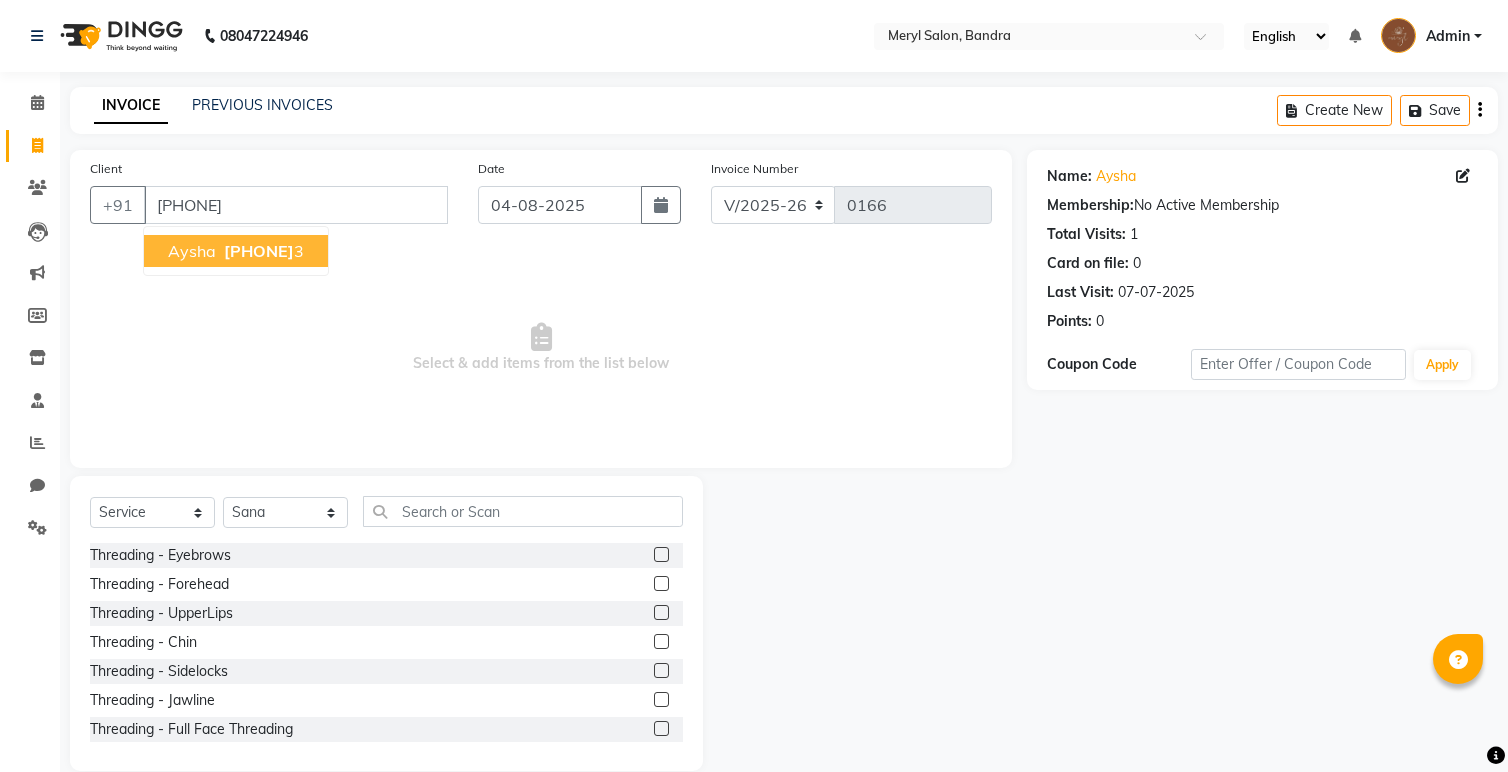 click on "[PHONE]" at bounding box center [259, 251] 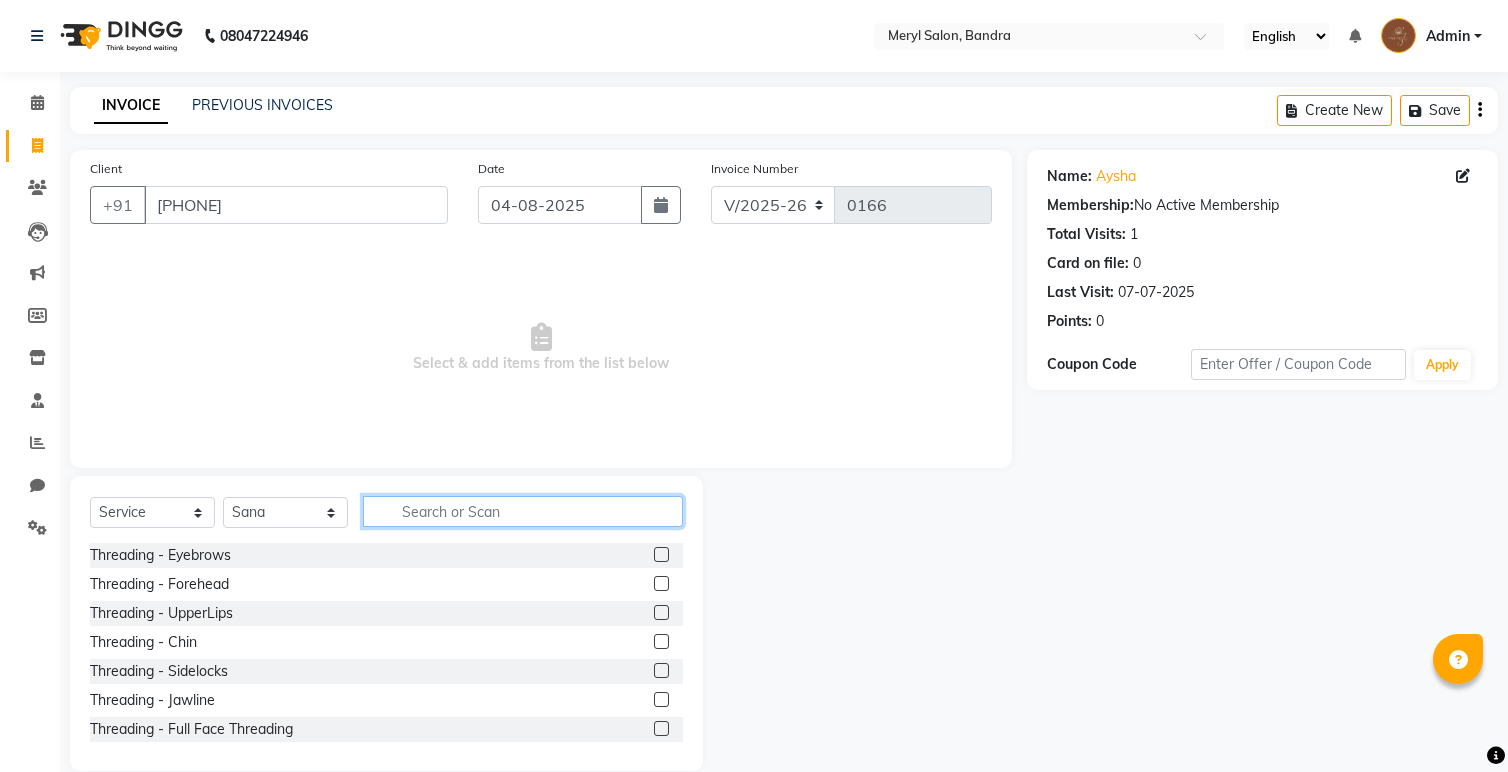 click 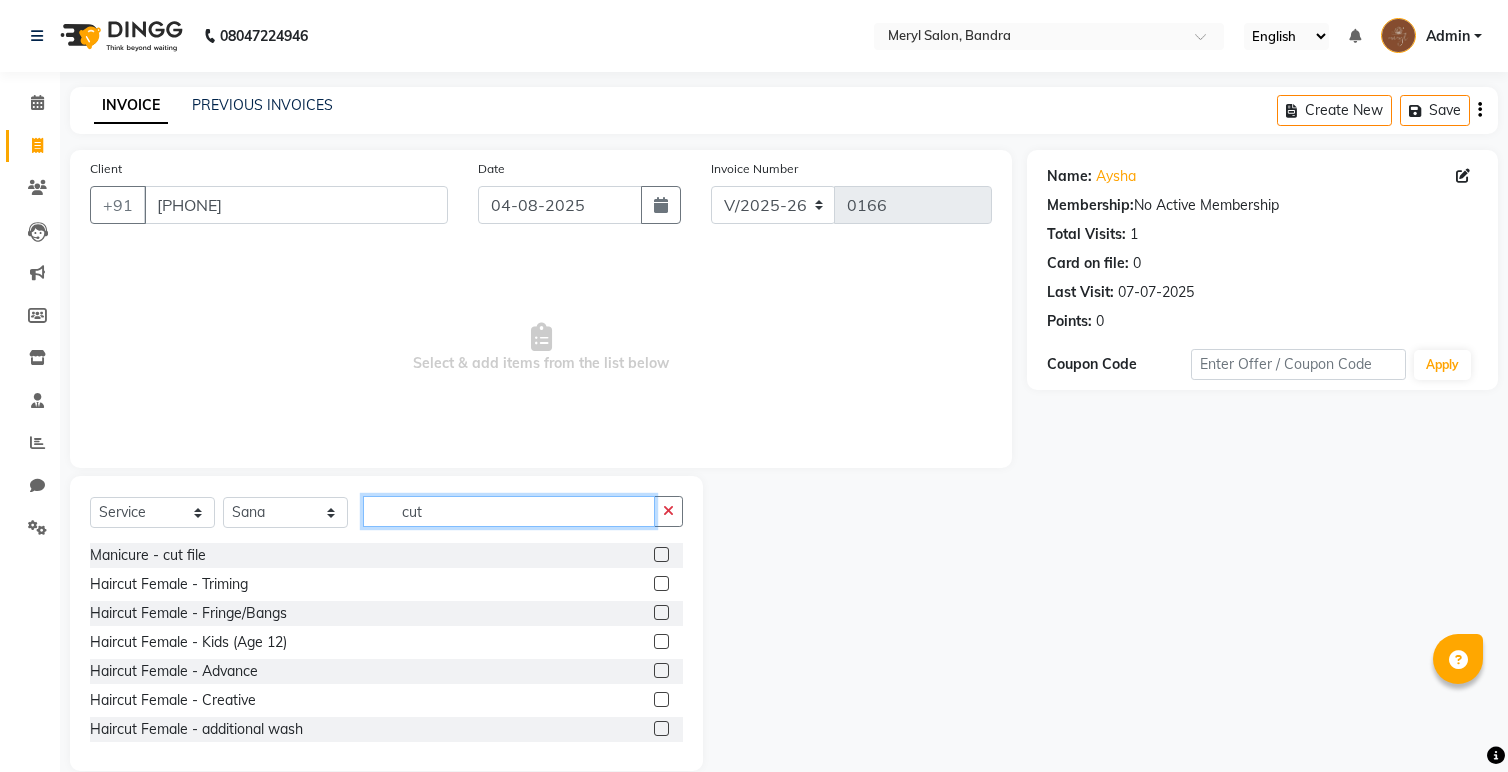type on "cut" 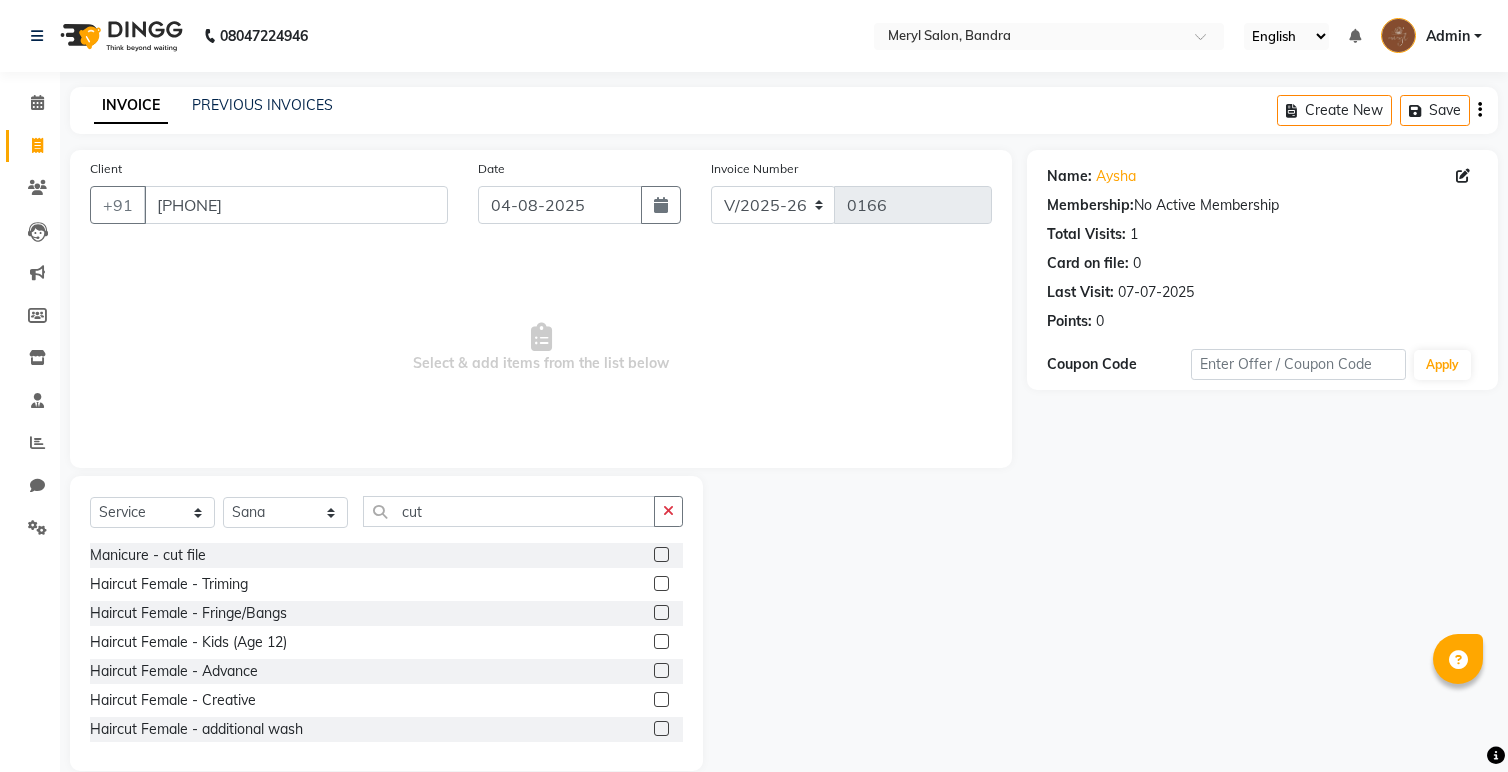 click 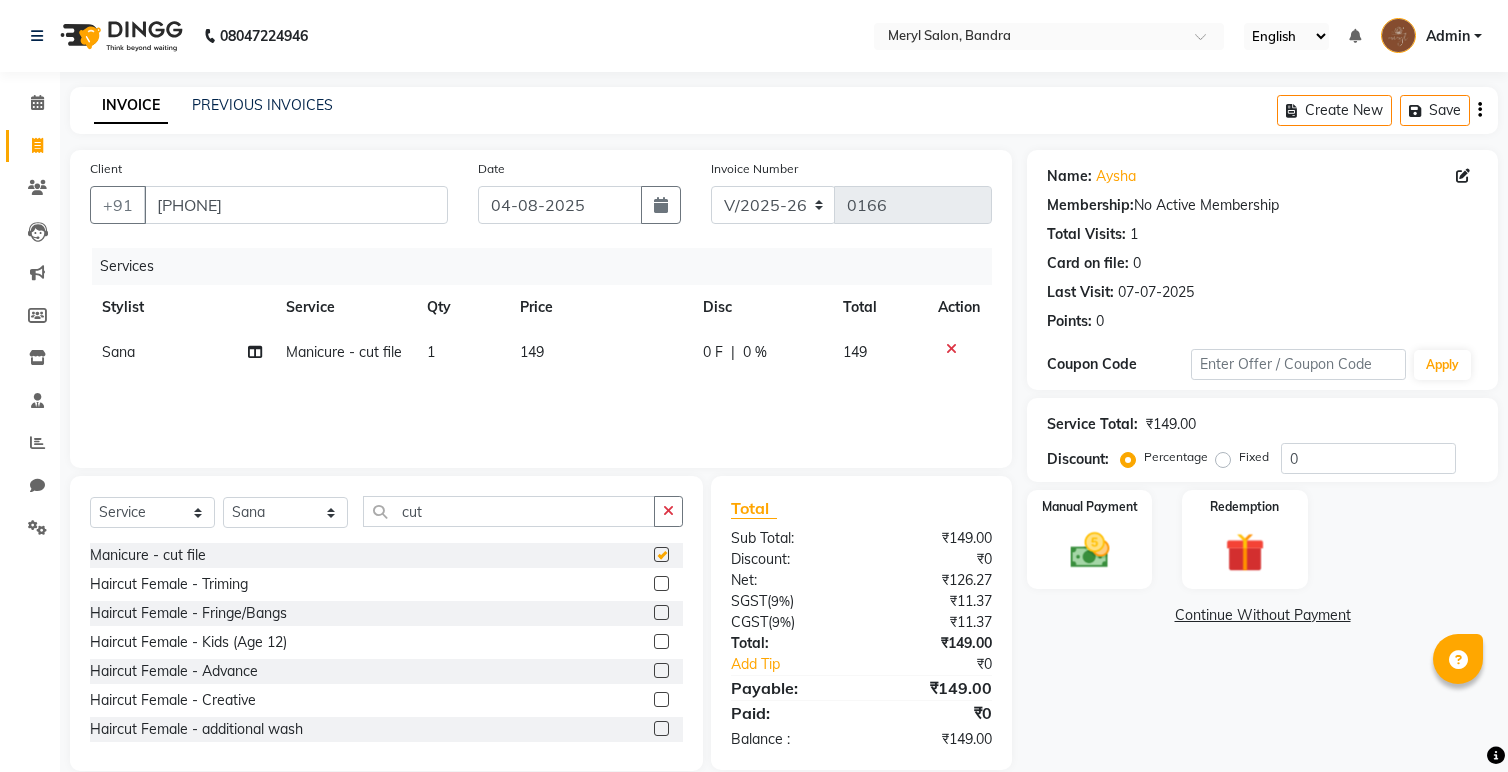 checkbox on "false" 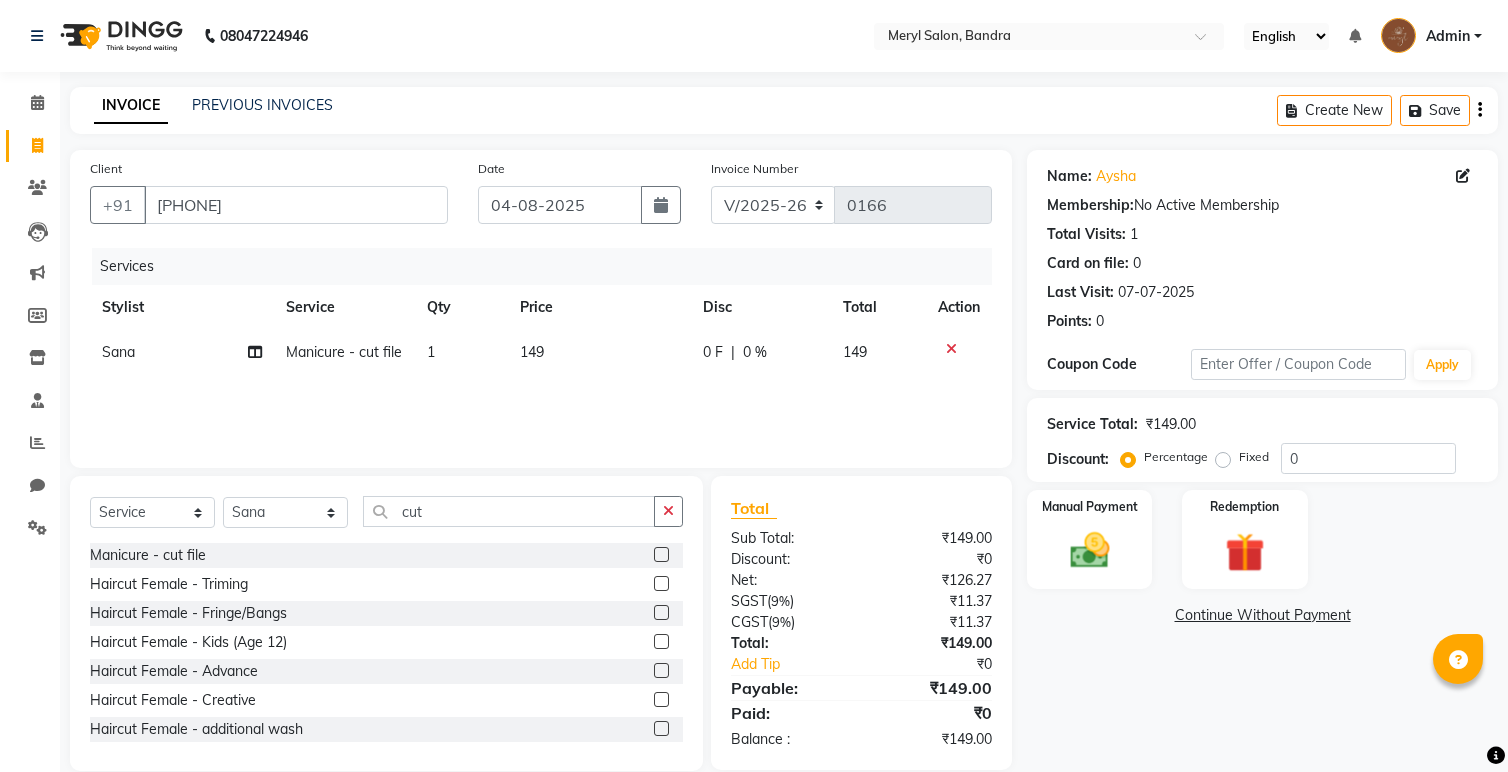 scroll, scrollTop: 29, scrollLeft: 0, axis: vertical 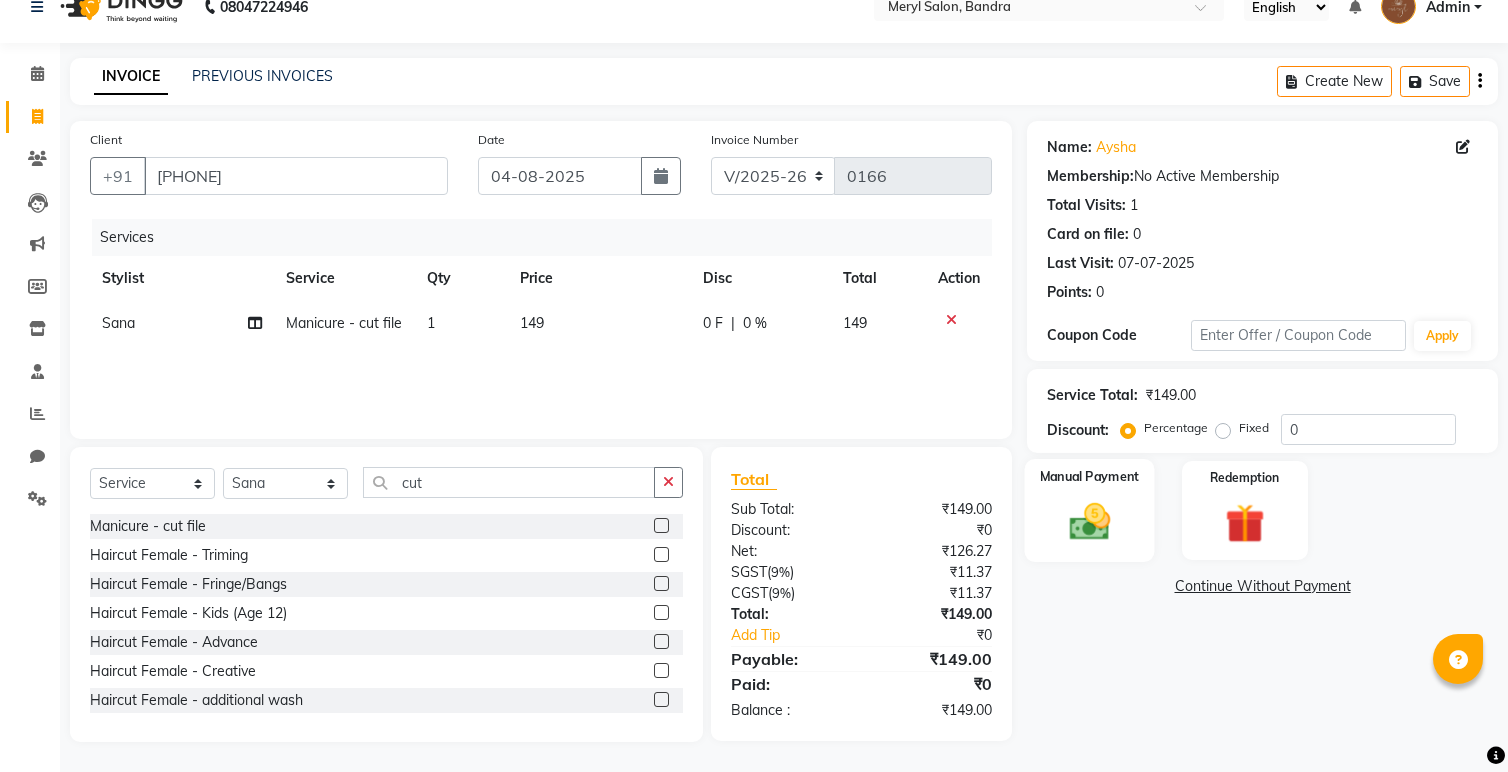 click 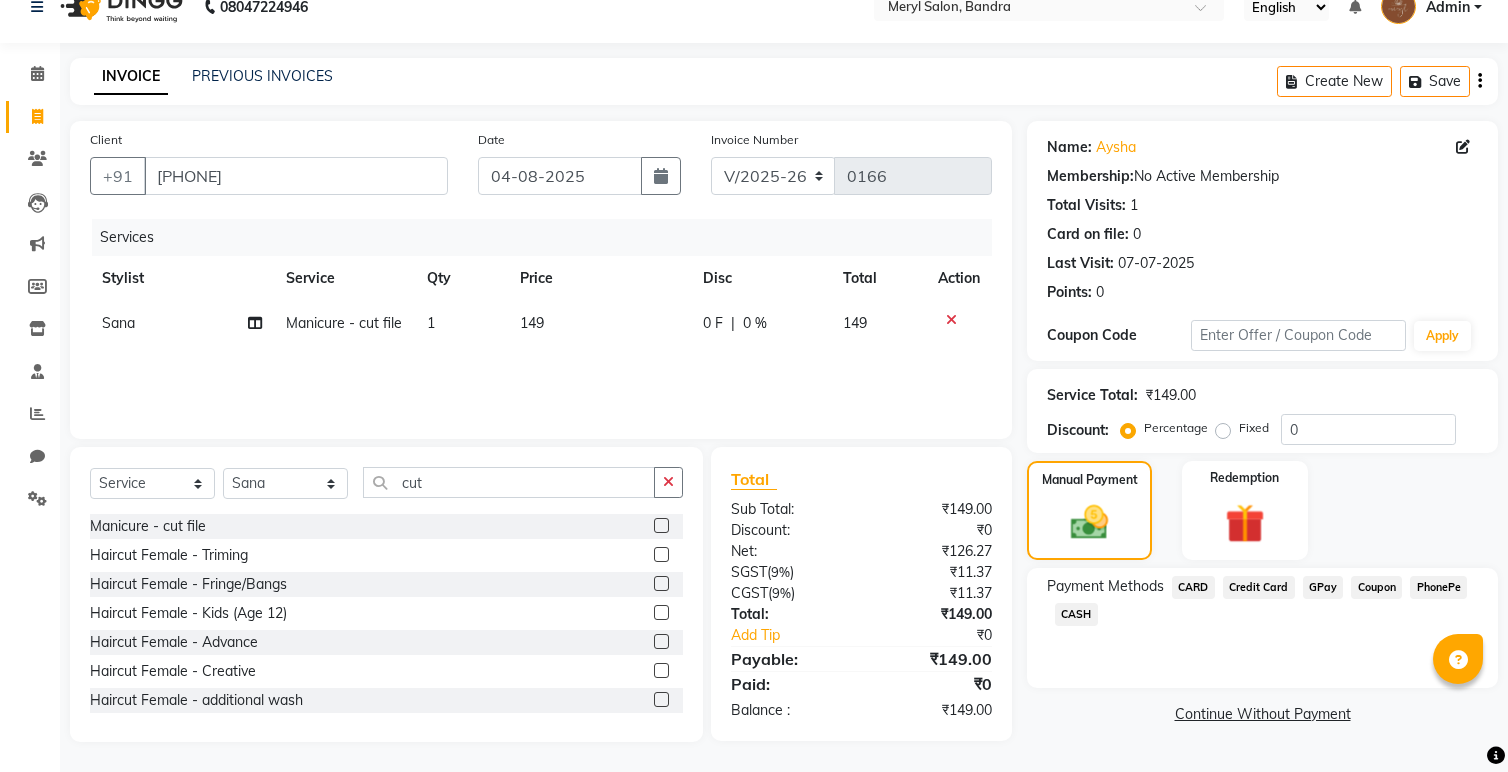 click on "GPay" 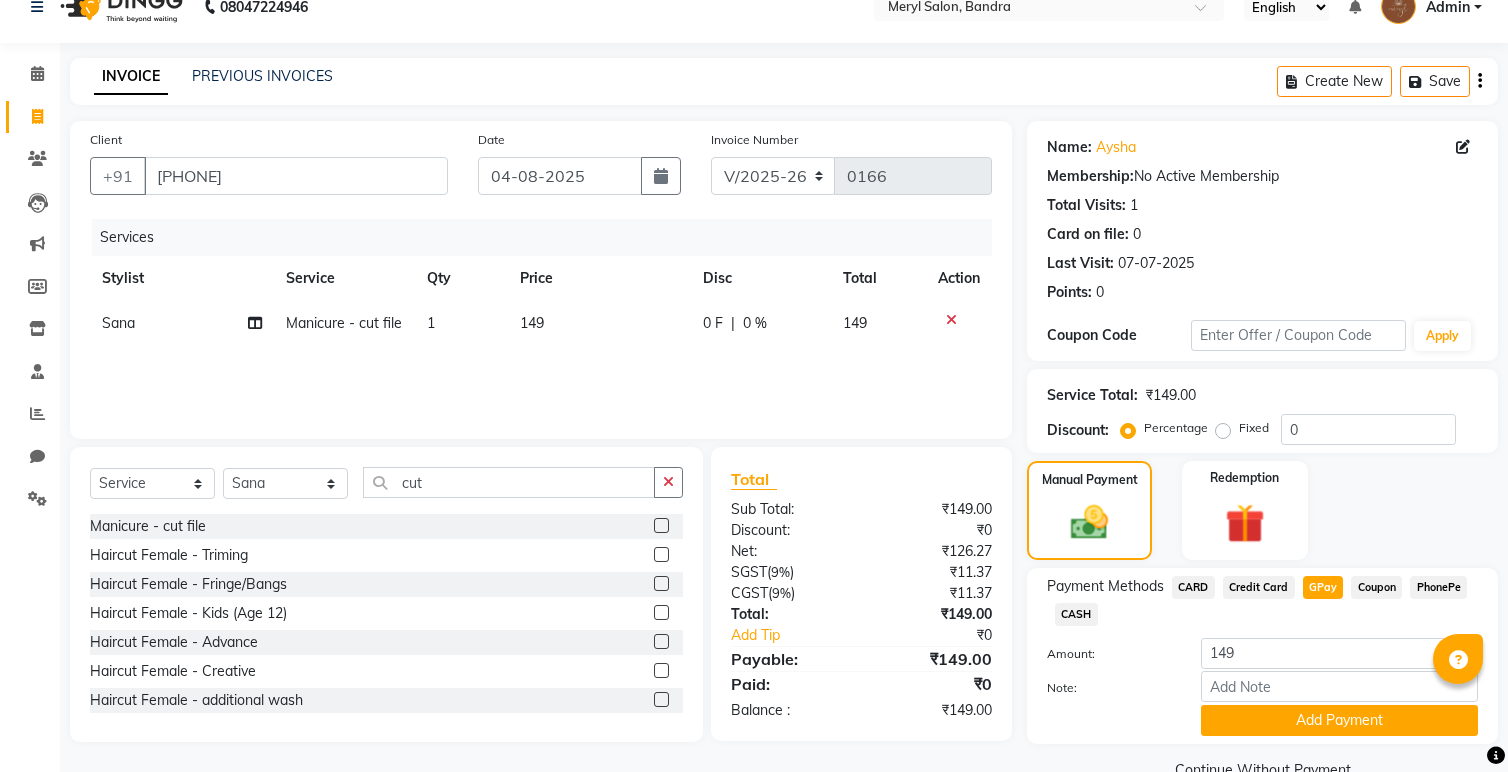 scroll, scrollTop: 71, scrollLeft: 0, axis: vertical 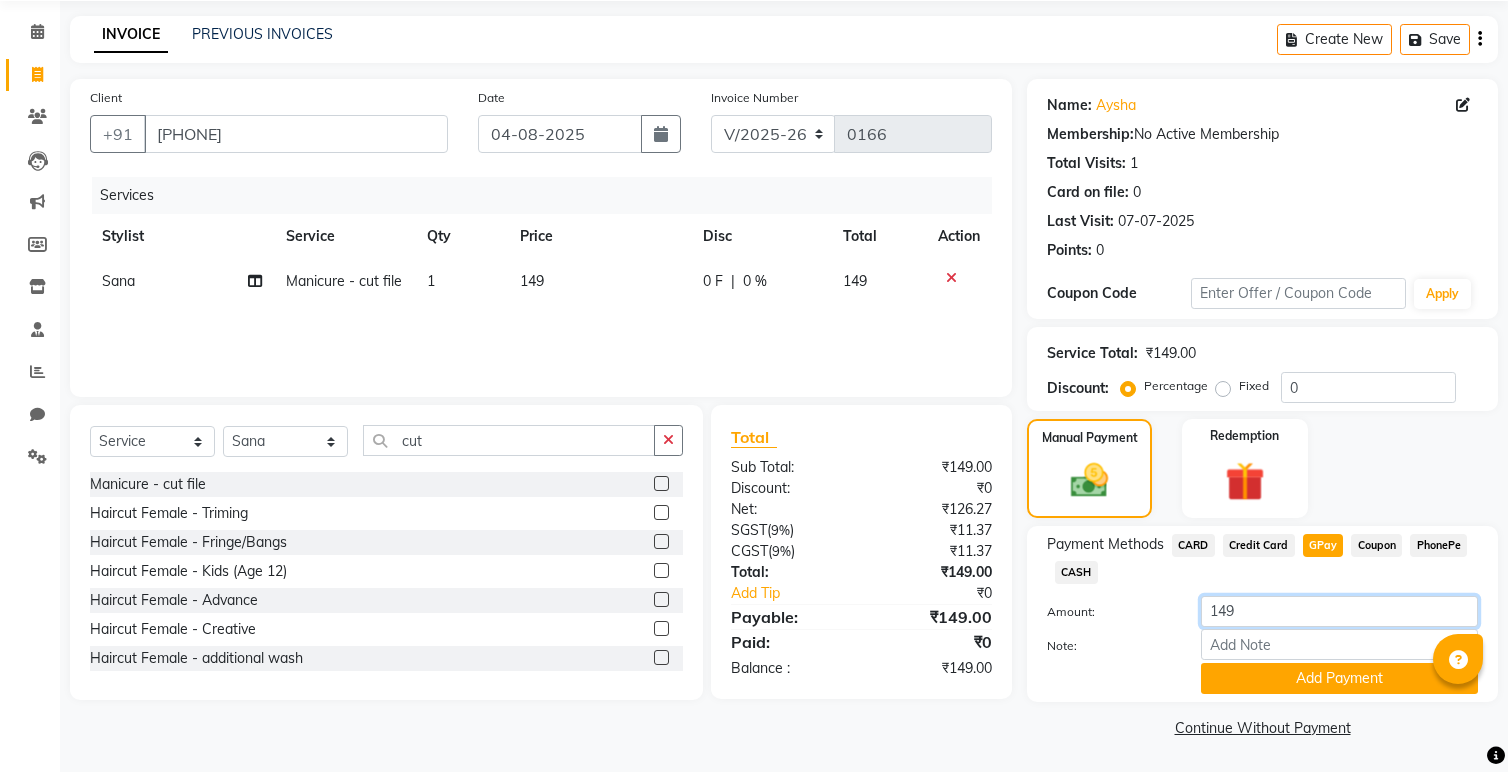 drag, startPoint x: 1248, startPoint y: 609, endPoint x: 1182, endPoint y: 610, distance: 66.007576 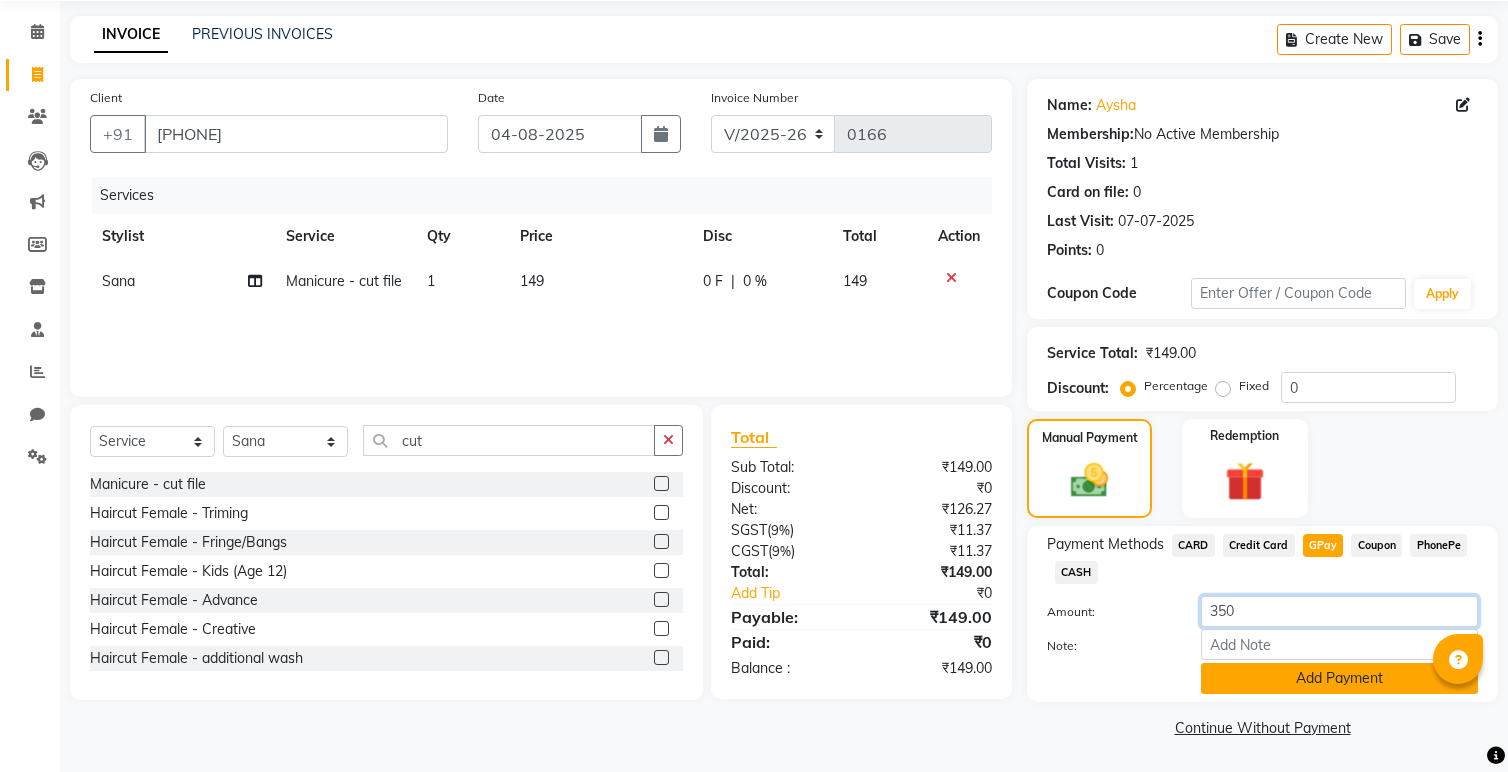 type on "350" 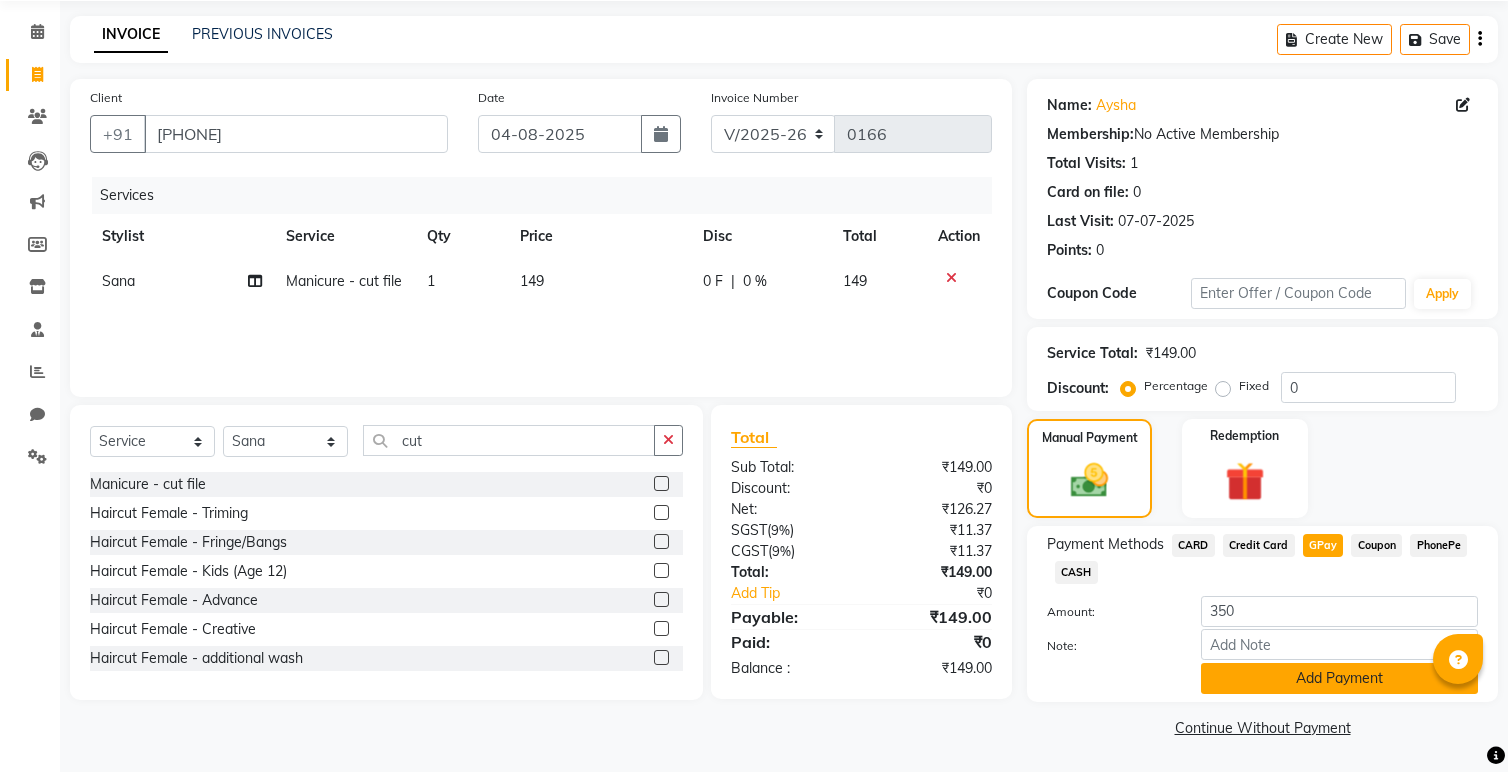 click on "Add Payment" 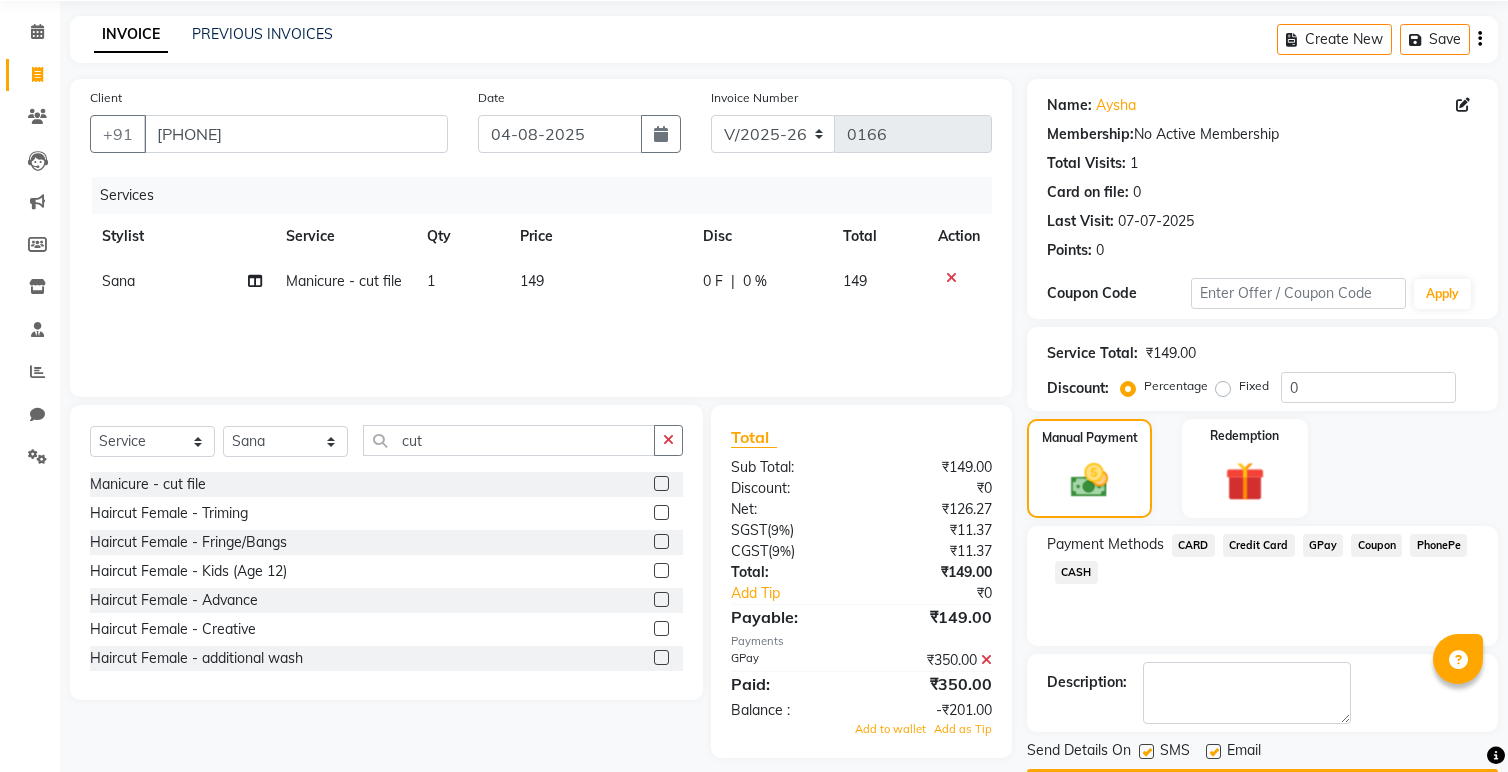 scroll, scrollTop: 129, scrollLeft: 0, axis: vertical 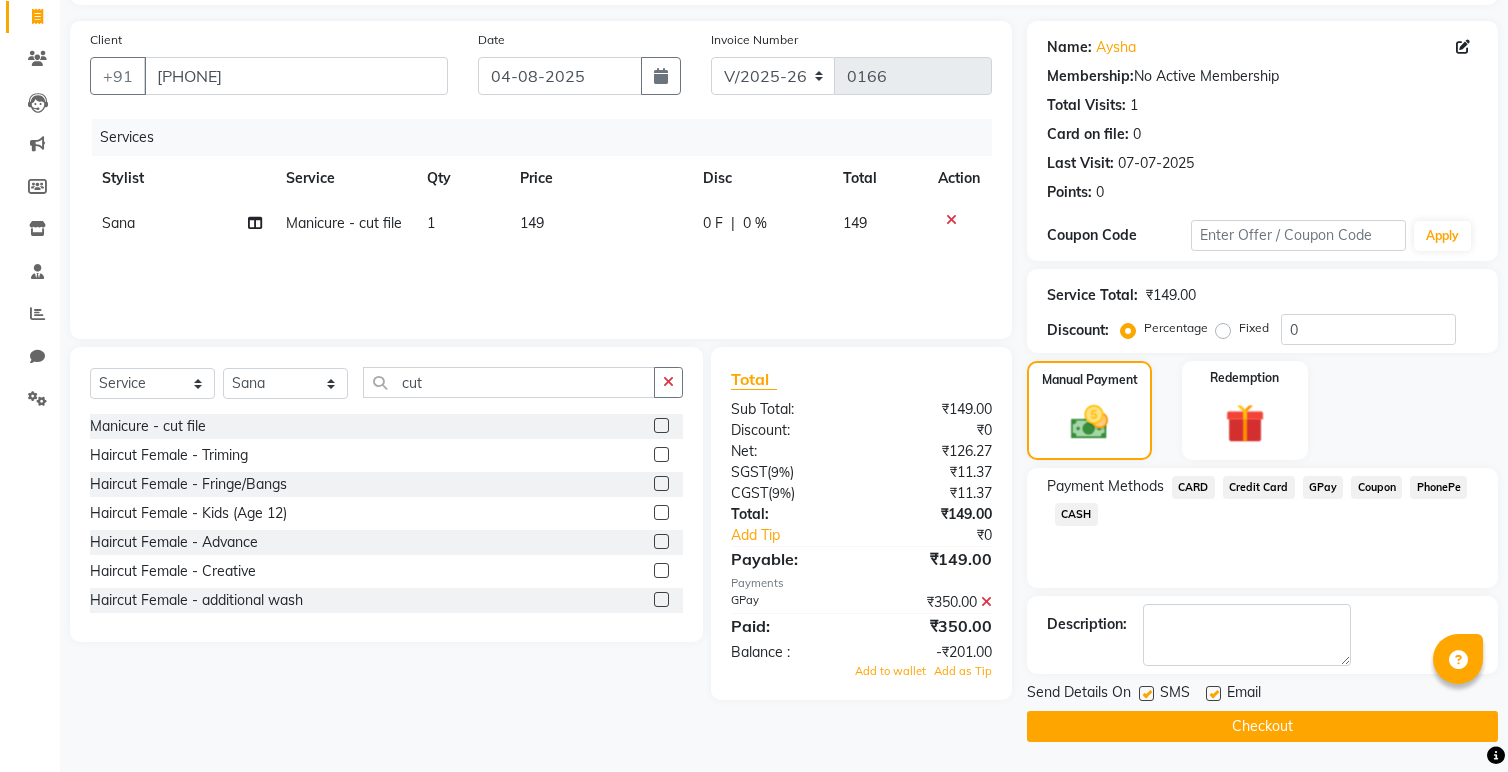 click on "149" 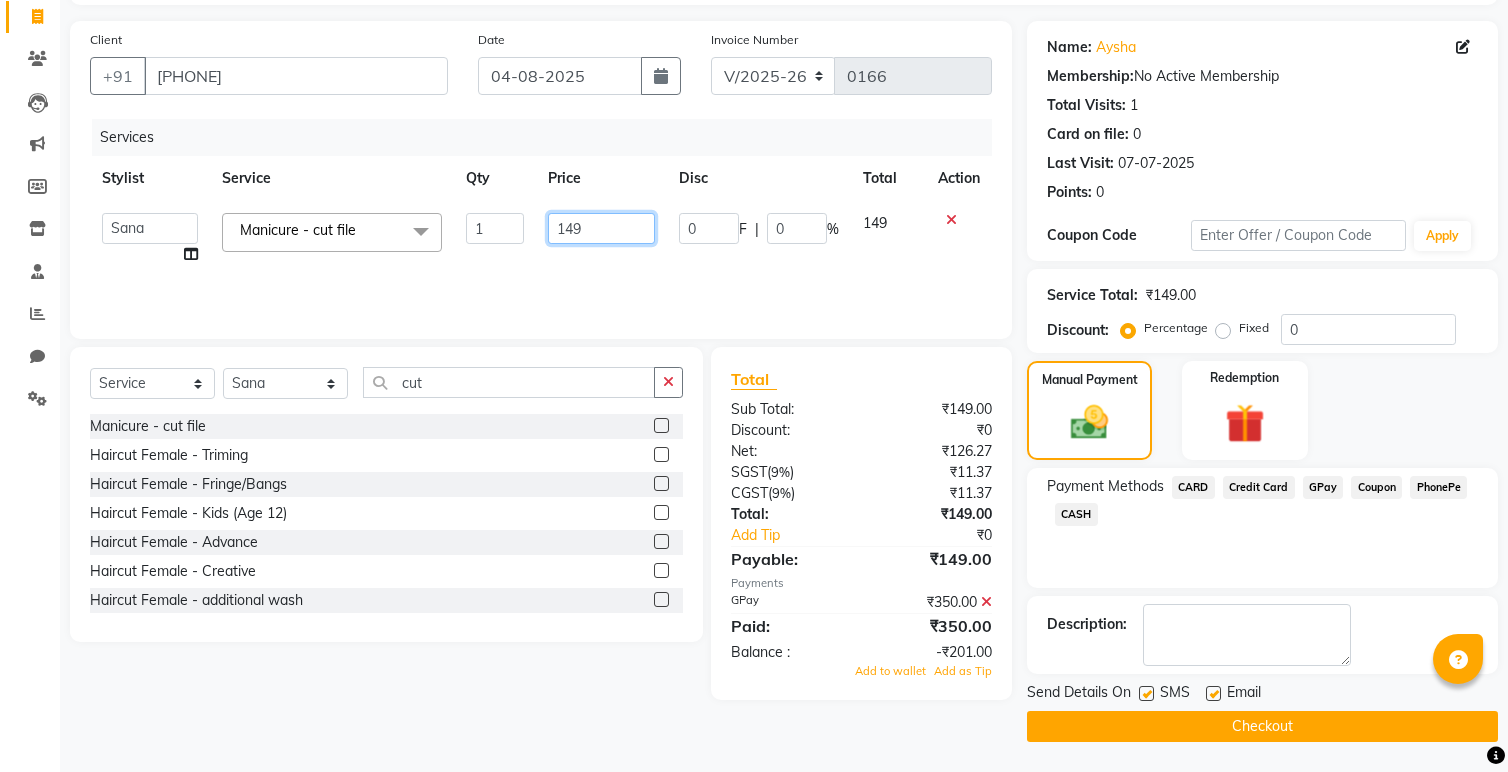 drag, startPoint x: 610, startPoint y: 234, endPoint x: 480, endPoint y: 236, distance: 130.01538 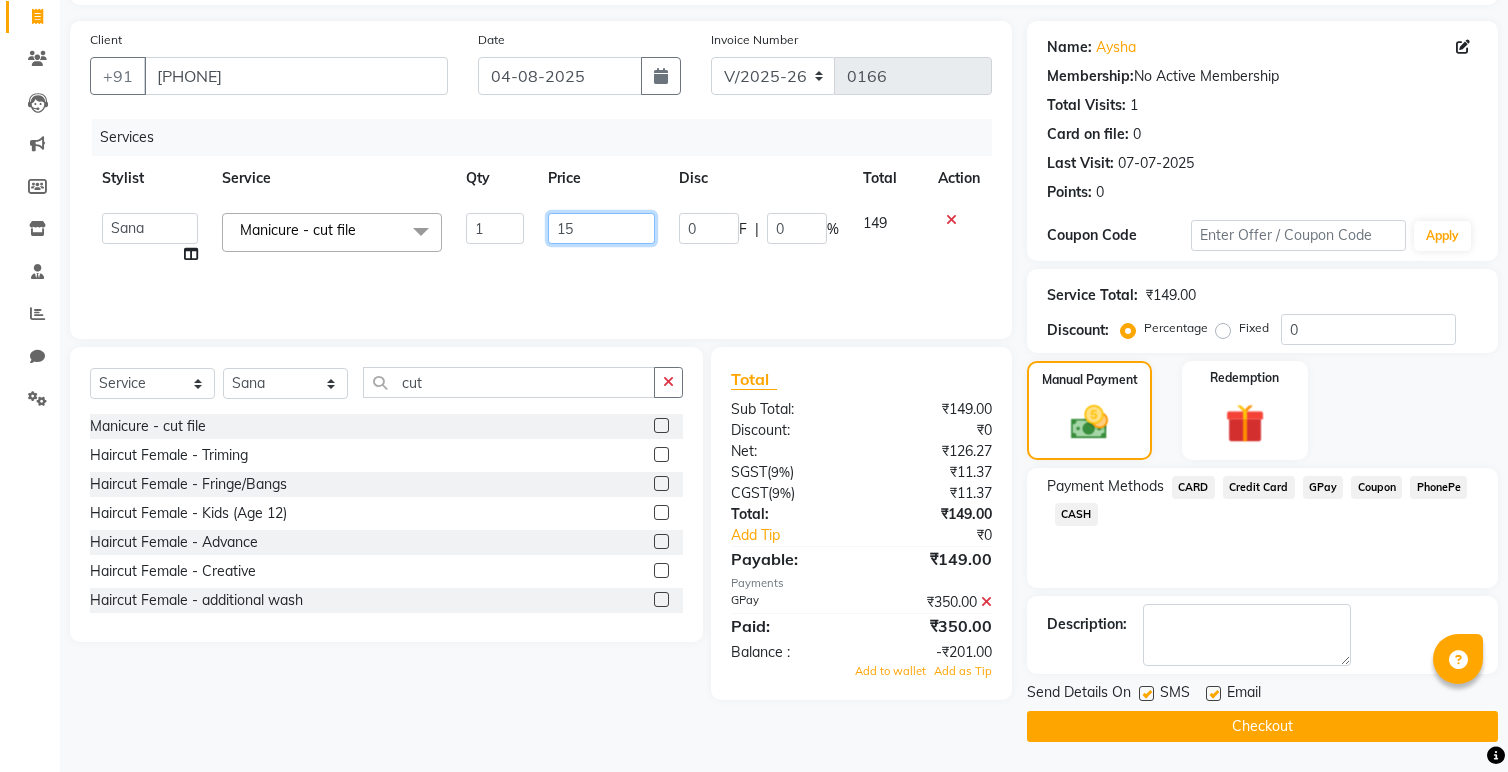 type on "150" 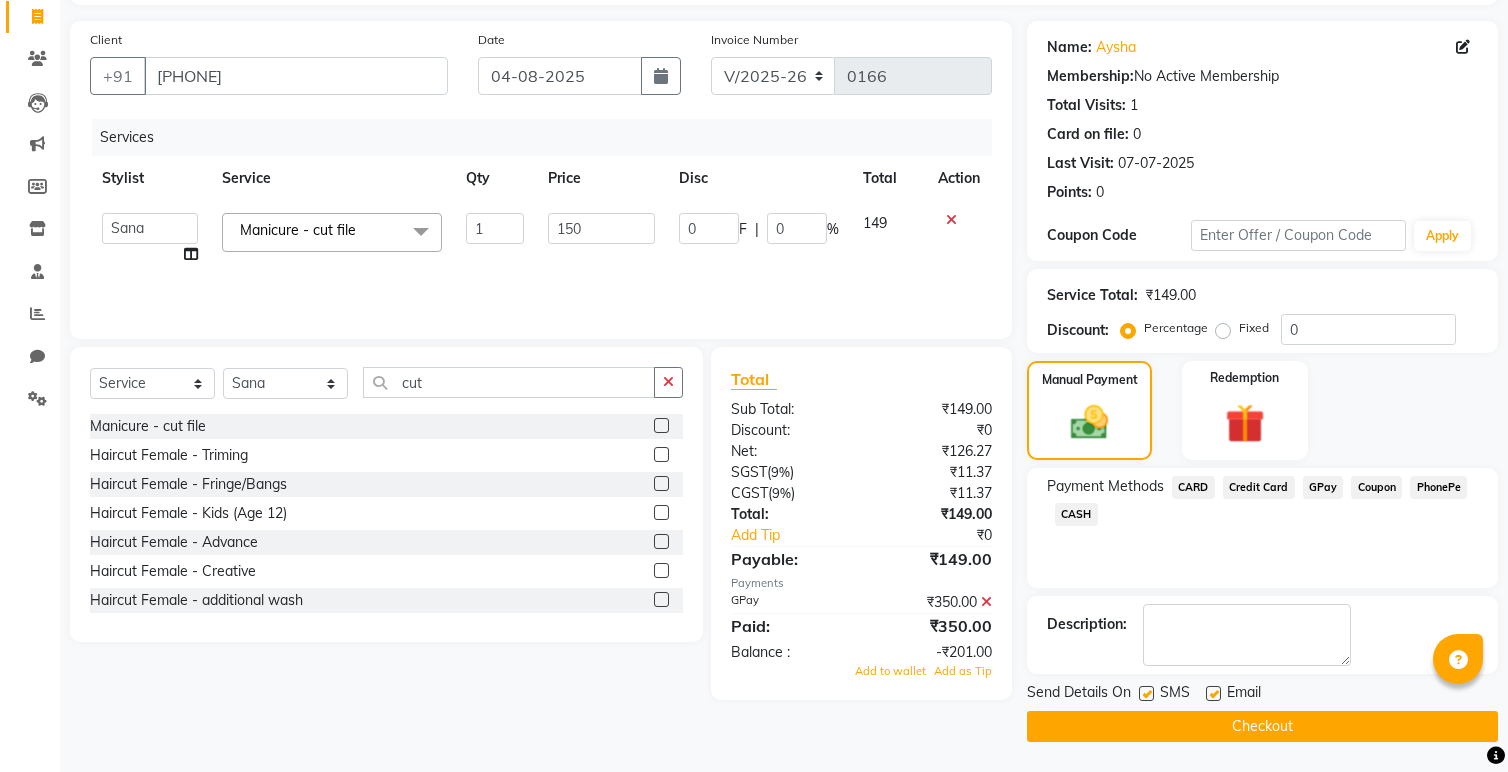 click on "Services Stylist Service Qty Price Disc Total Action  [NAME] [NAME] [NAME] [NAME] [NAME] [NAME] [NAME] [NAME] [NAME] [NAME] [NAME] [NAME] Manicure - cut file  x Threading - Eyebrows Threading - Forehead Threading - UpperLips Threading - Chin Threading - Sidelocks Threading - Jawline Threading - Full Face Threading Manicure - Express (Nail Care + Nail Polish) Manicure - Classic Manicure - Premium Manicure - Advance & O3+ Manicure - Manicure Spa Manicure - cut file  Pedicure - Express Pedicure - Classic Pedicure - Premium Pedicure - Advance & O3+ Pedicure - HealPeal Pedicure - Pedicure Spa Hairwash - Hairwash Hairwash - Straight Blowdry Hairwash - Out/In Curls Blowdry Hairwash - Ironing Hairwash - Tongs Hairwash - Crimping Hairwash - Hair Styling Hairwash - 3TENX wash Haircut Female - Triming Haircut Female - Fringe/Bangs Haircut Female - Kids (Age 12) Haircut Female - Advance Haircut Female - Creative Haircut Female - additional wash Haircut Male - Shaving Haircut Male - Advance Haircut" 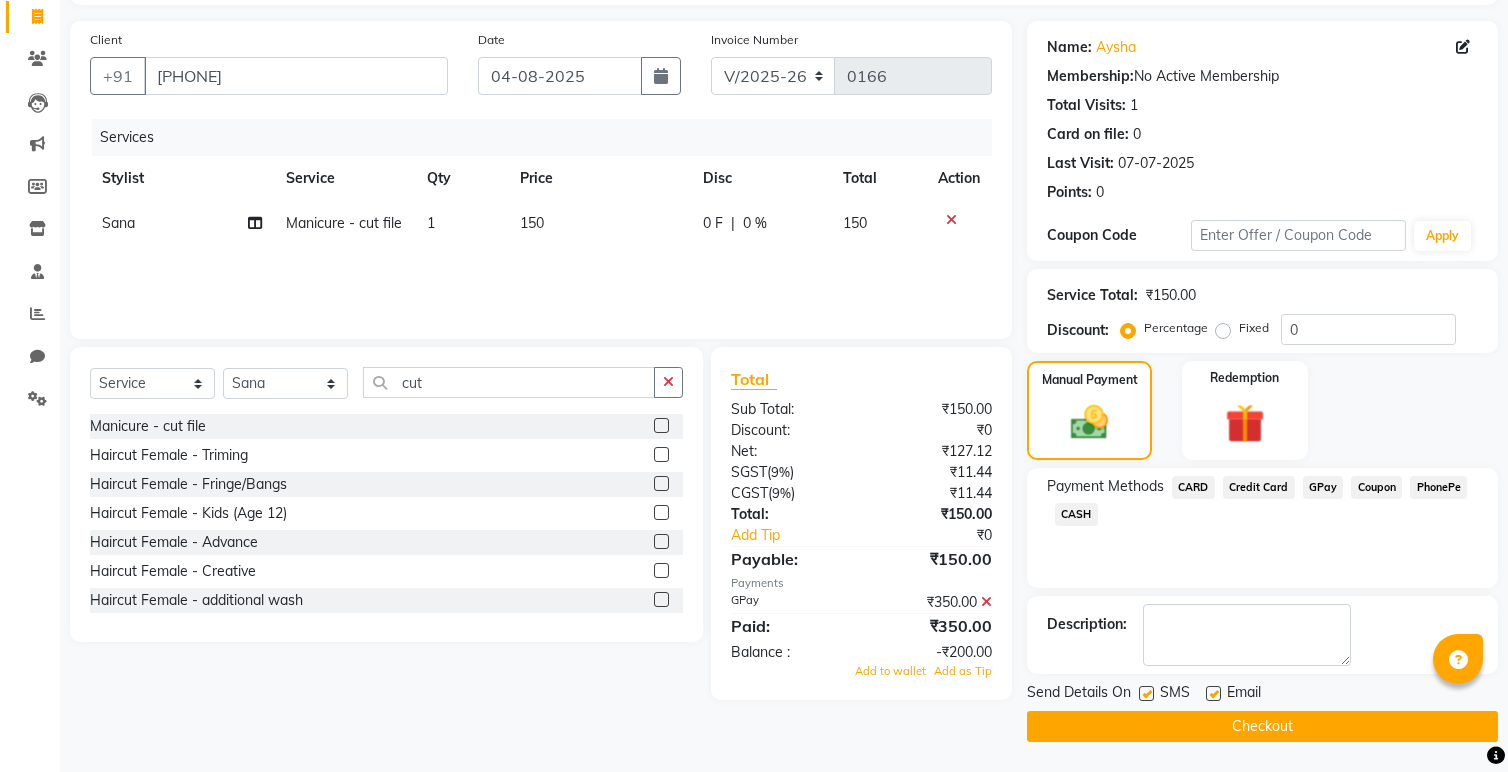 click on "Checkout" 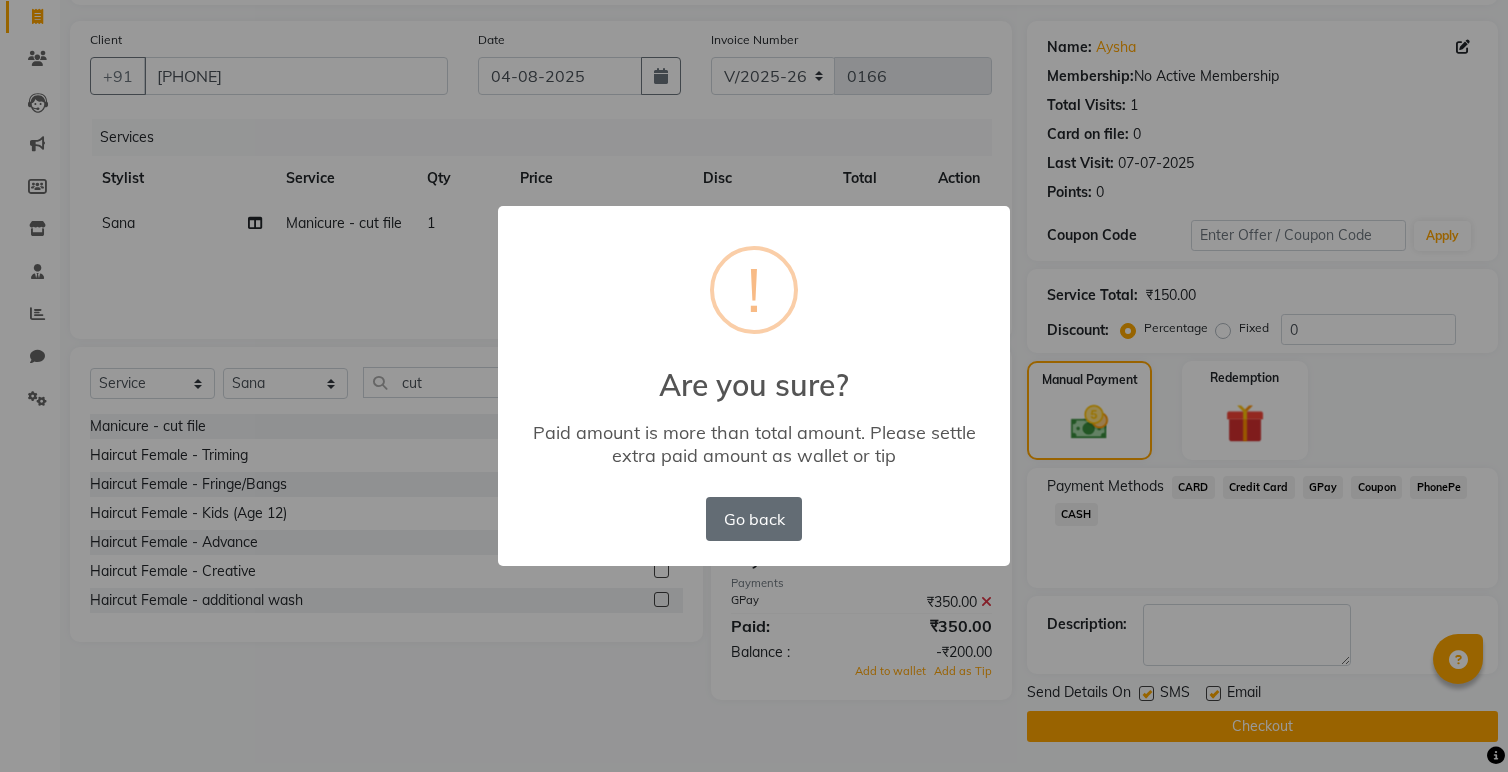 click on "Go back" at bounding box center (754, 519) 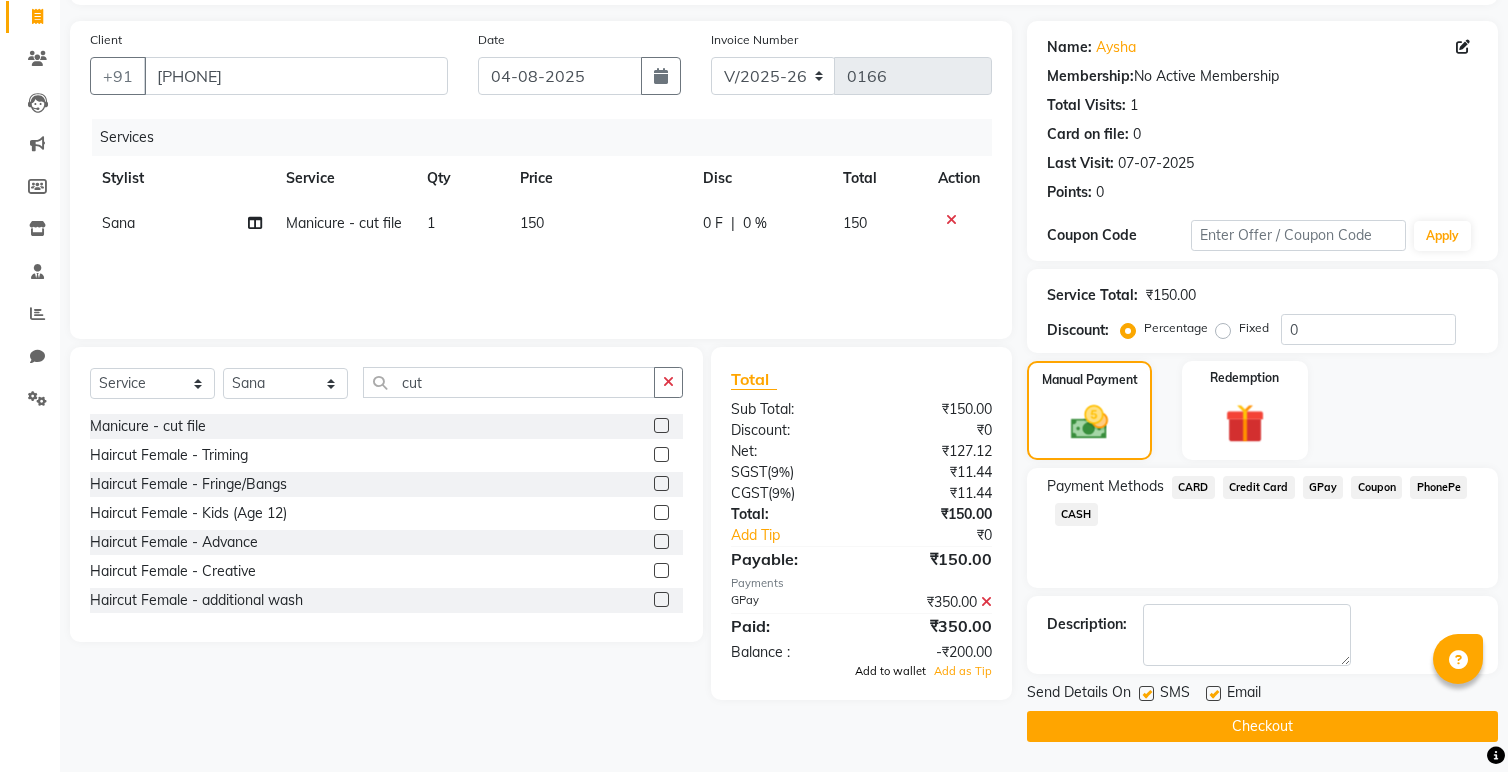 click on "Add to wallet" 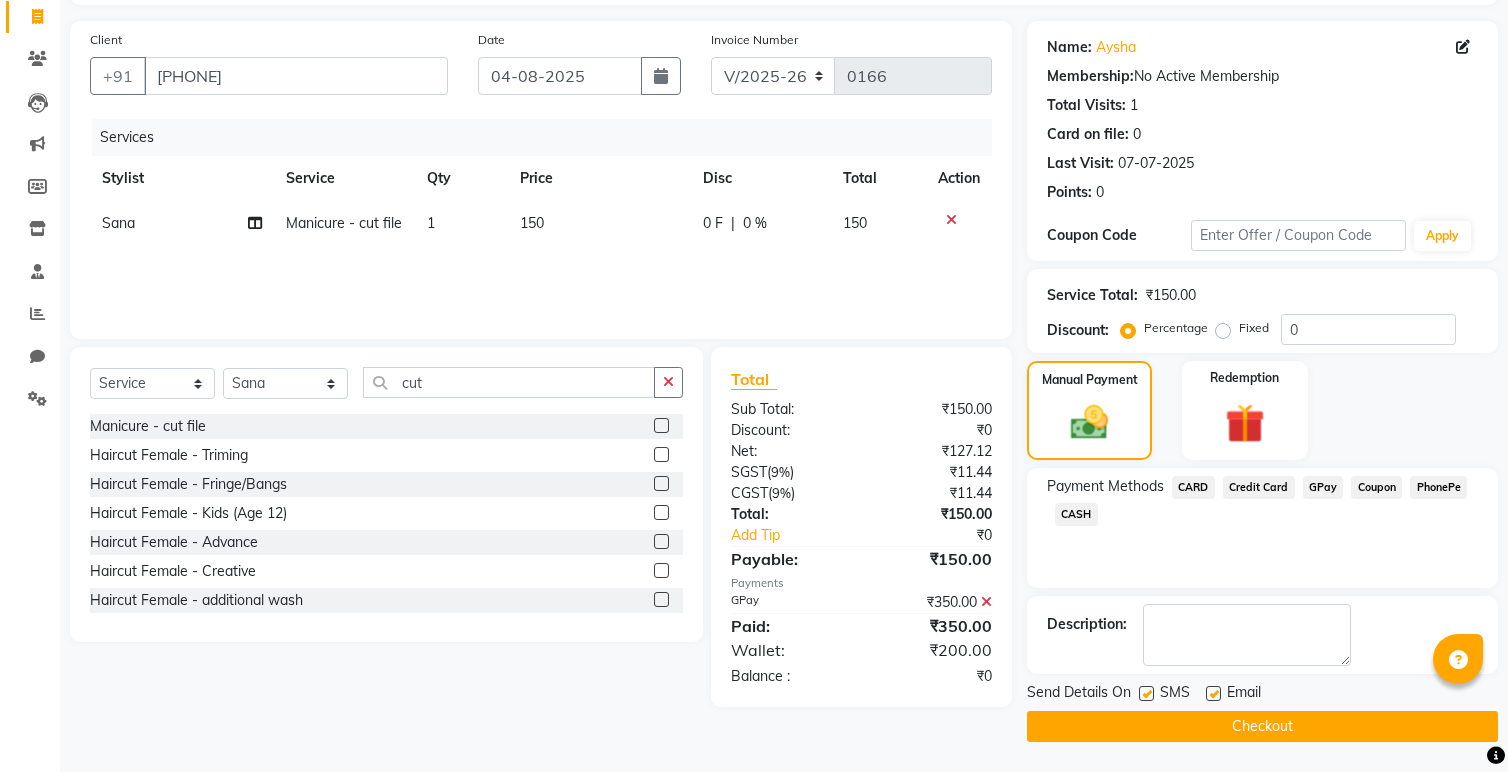 click on "Checkout" 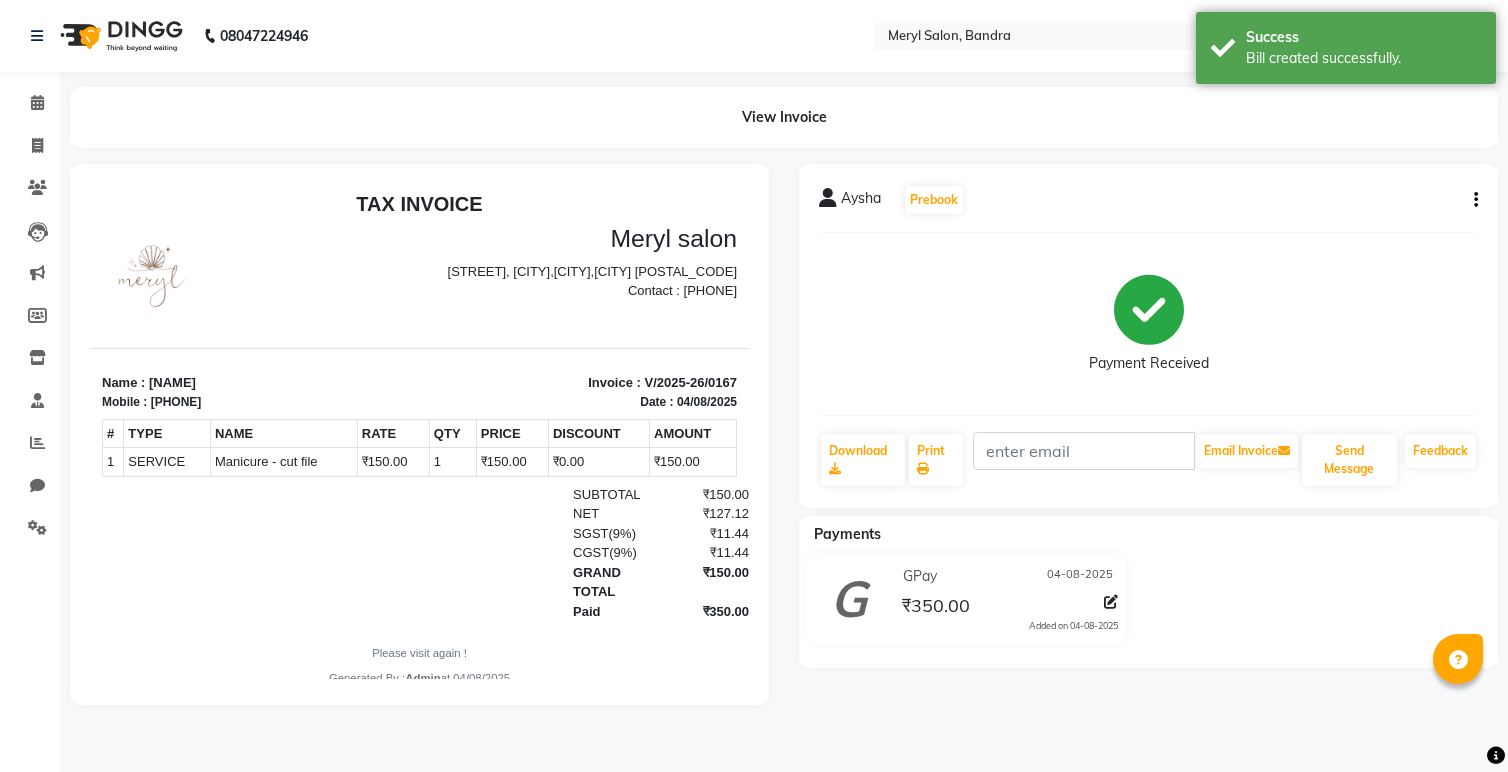 scroll, scrollTop: 0, scrollLeft: 0, axis: both 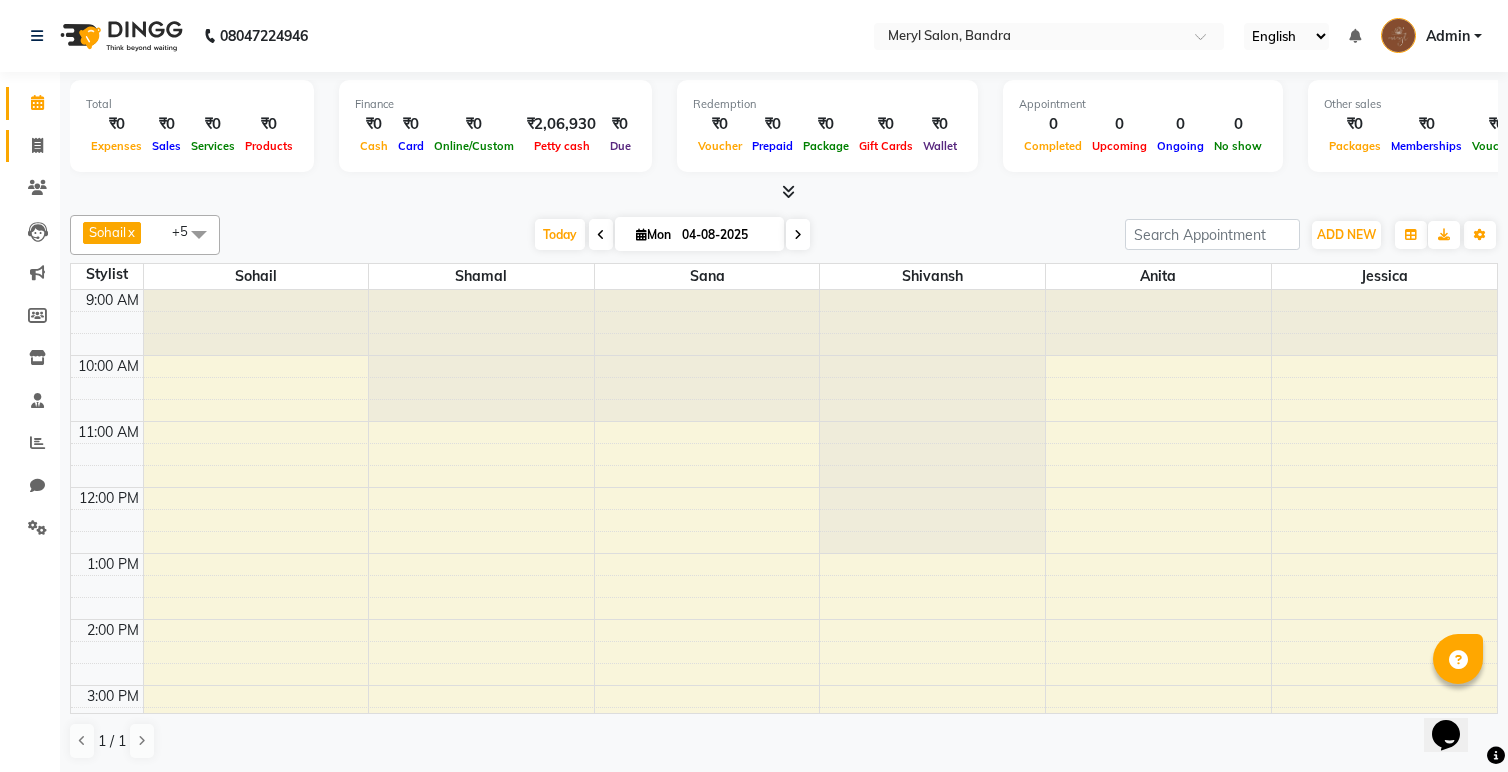 click on "Invoice" 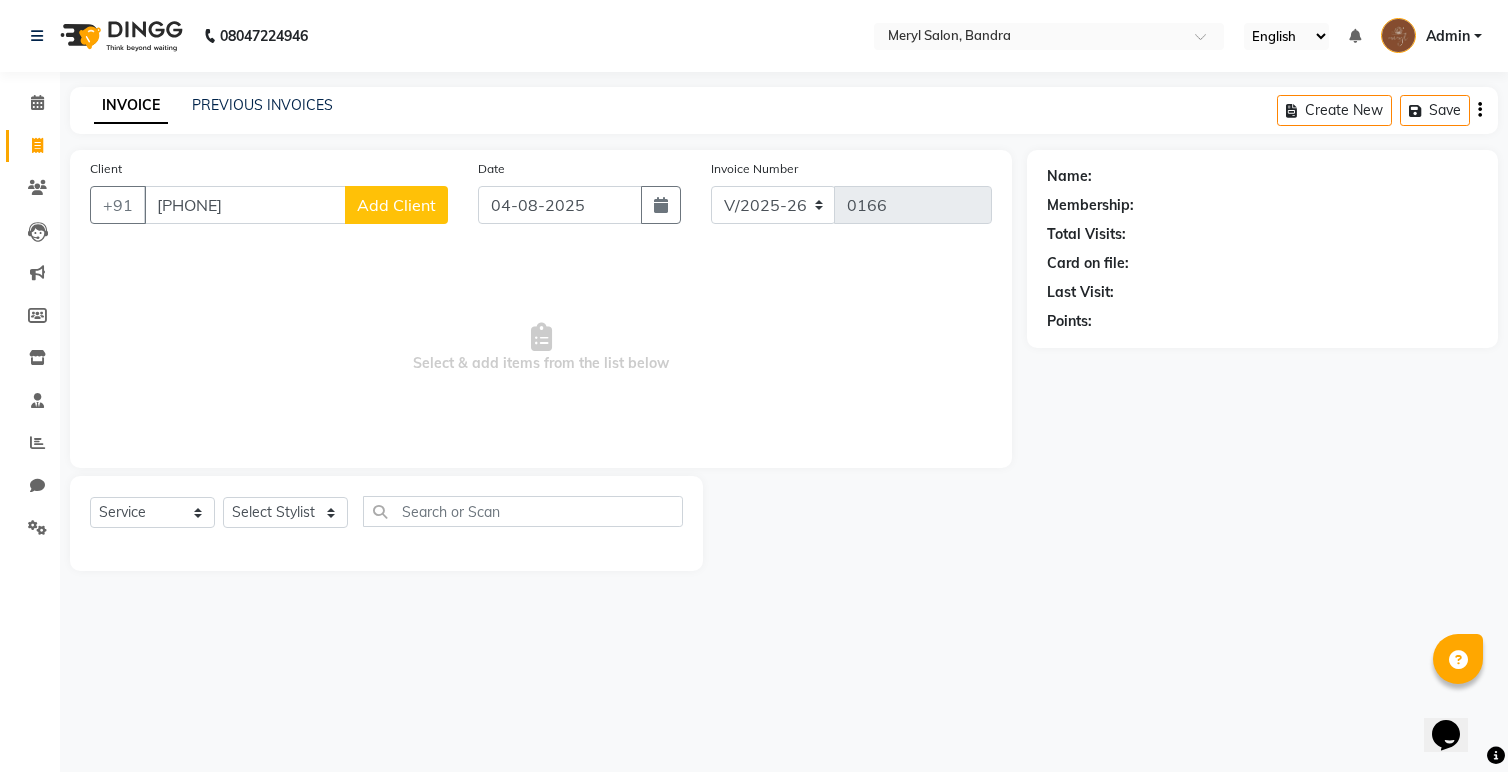 type on "9167334327" 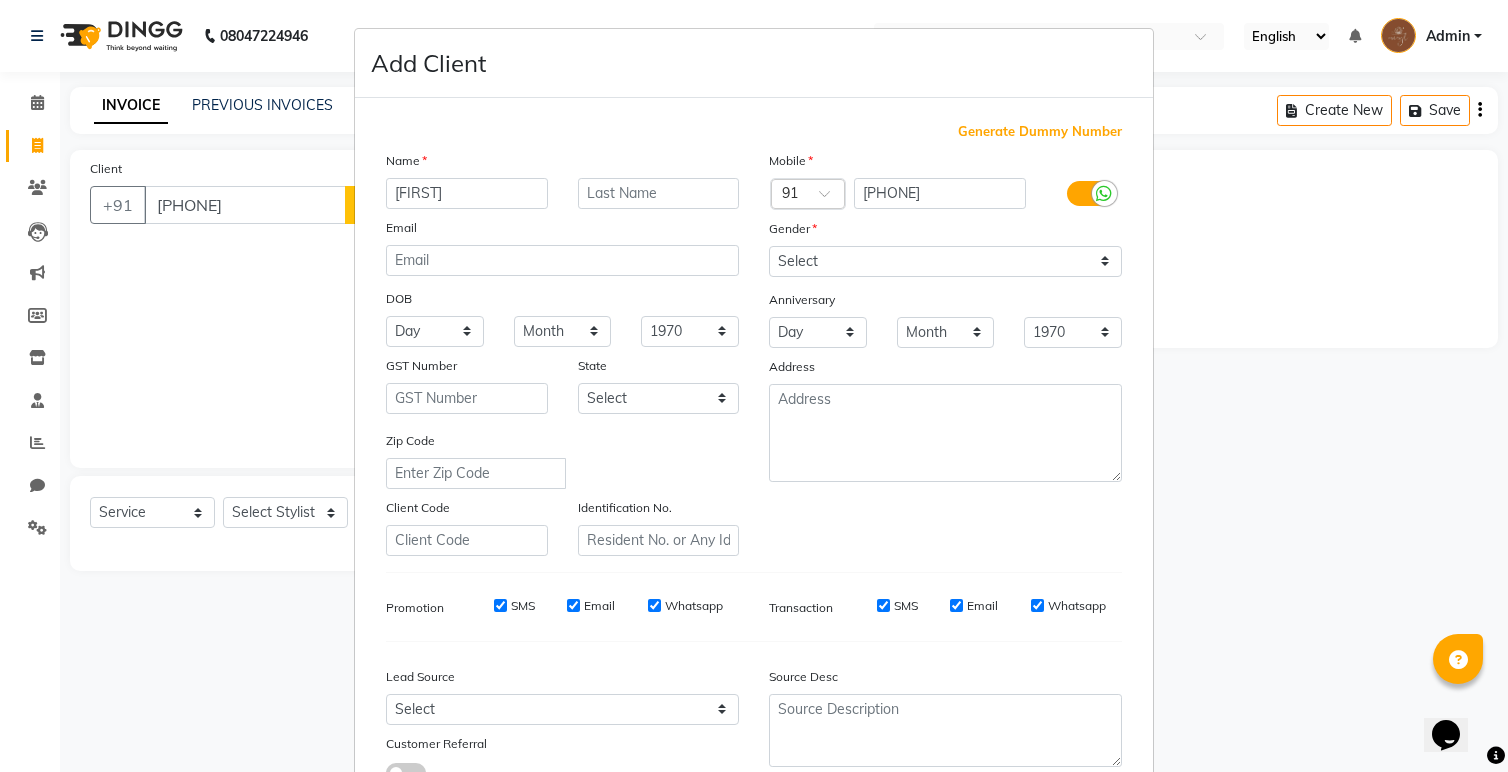 type on "Priyana" 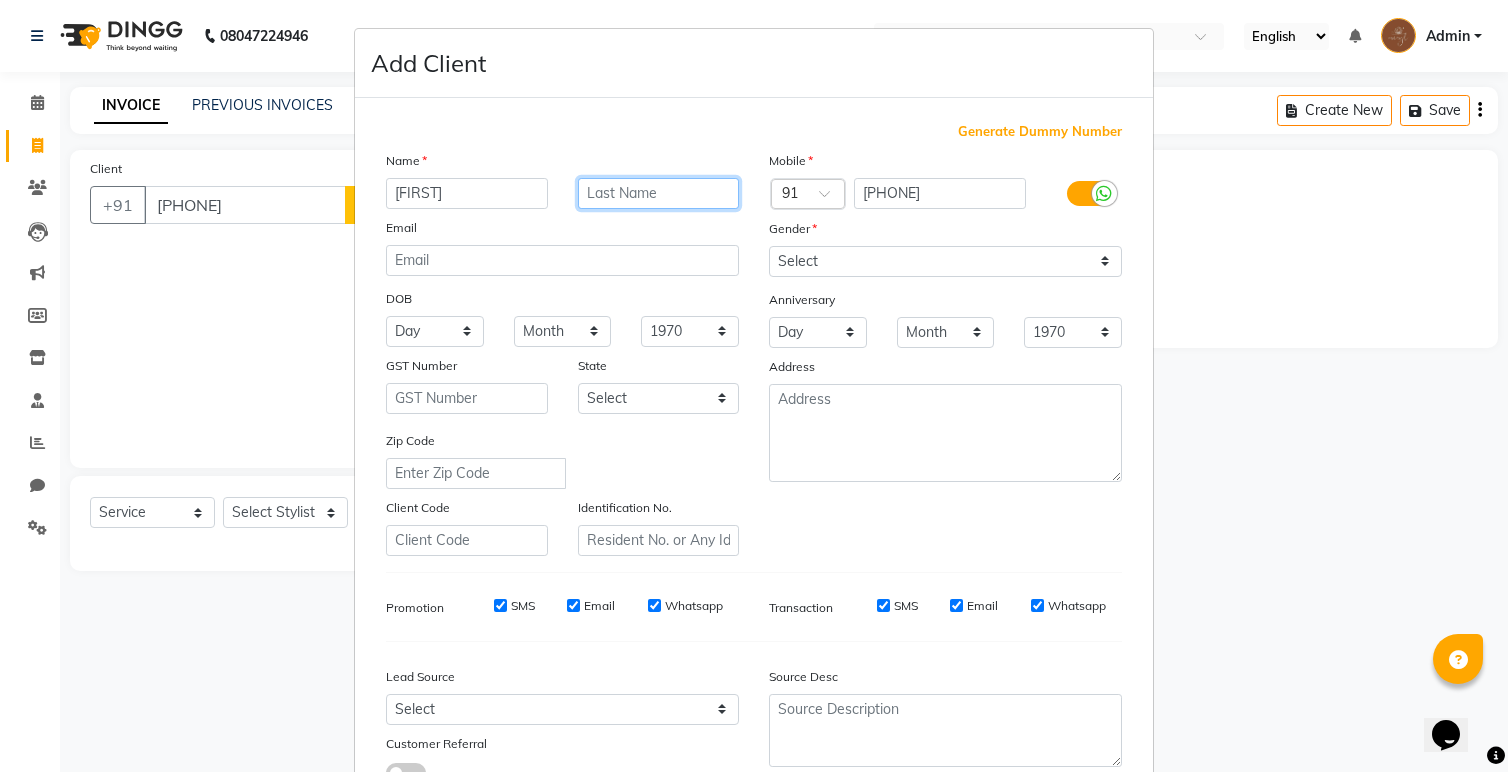 click at bounding box center (659, 193) 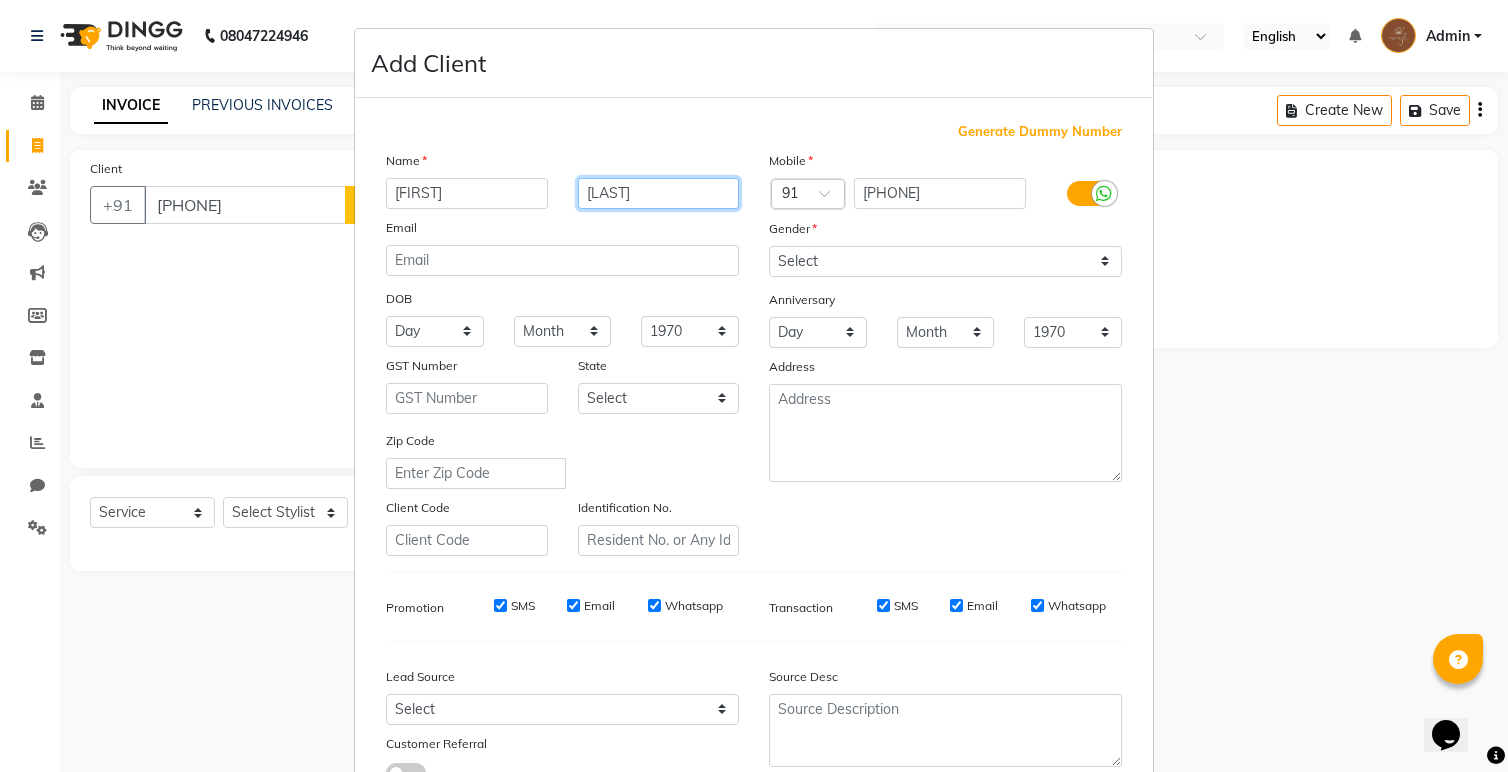 type on "Sippr" 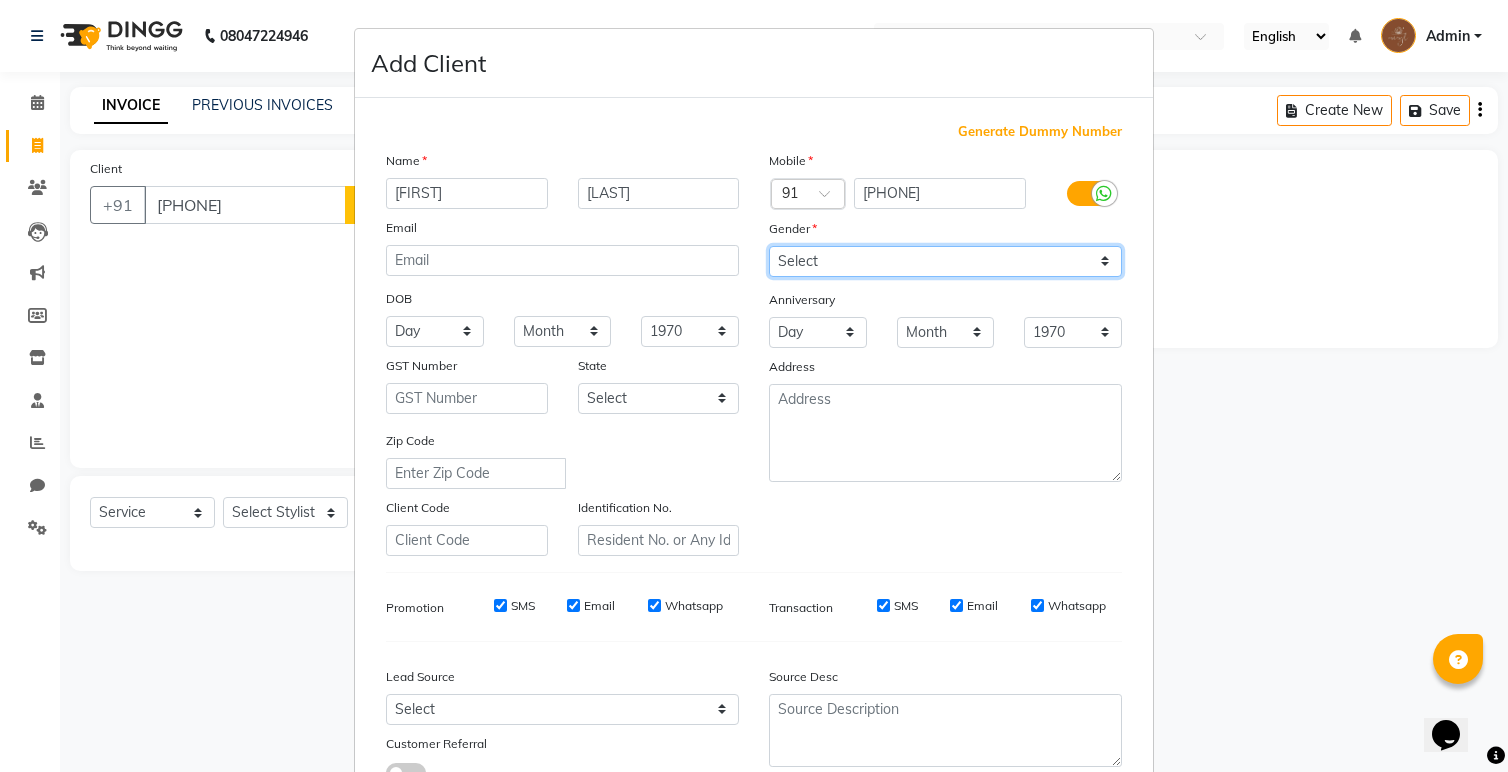 click on "Select Male Female Other Prefer Not To Say" at bounding box center [945, 261] 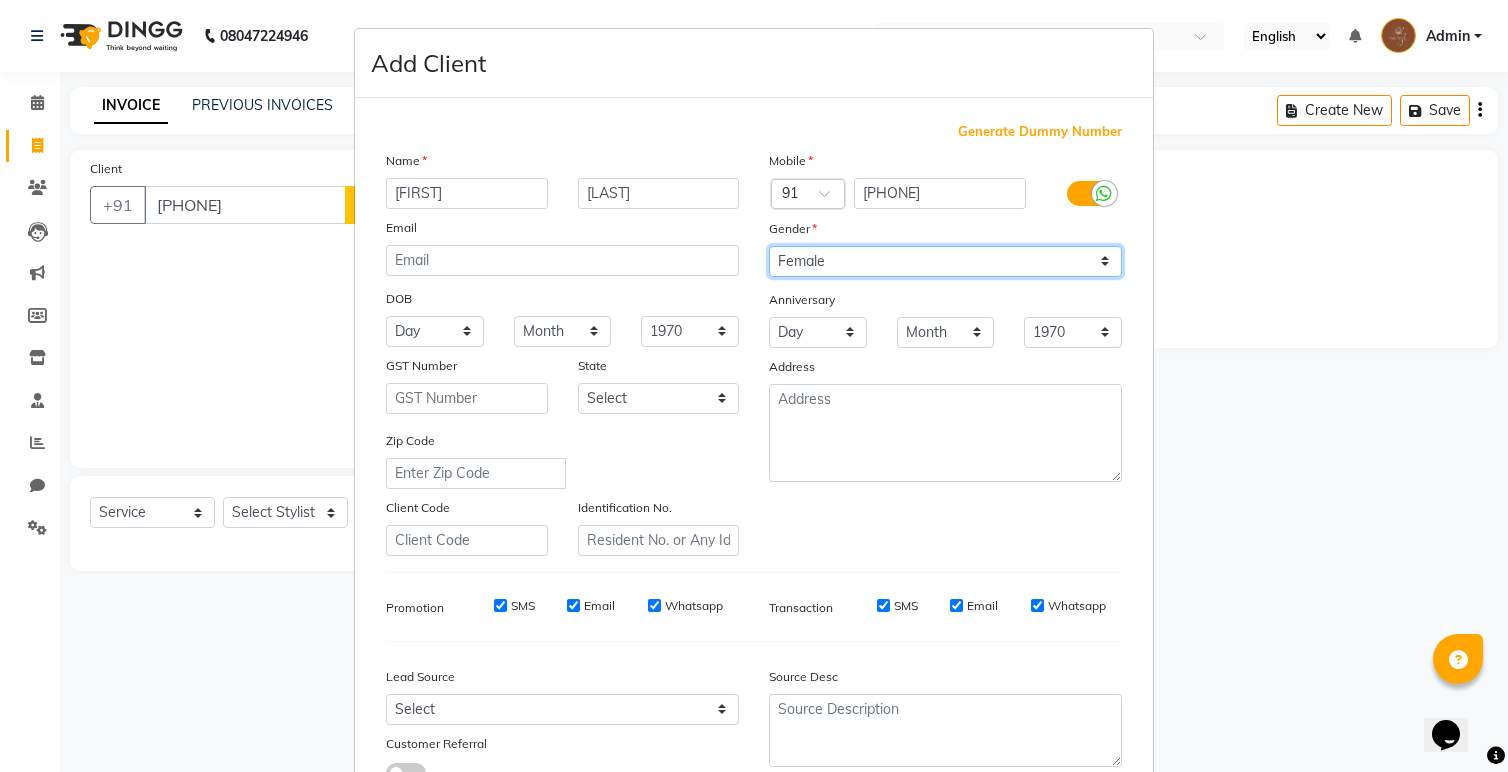 scroll, scrollTop: 150, scrollLeft: 0, axis: vertical 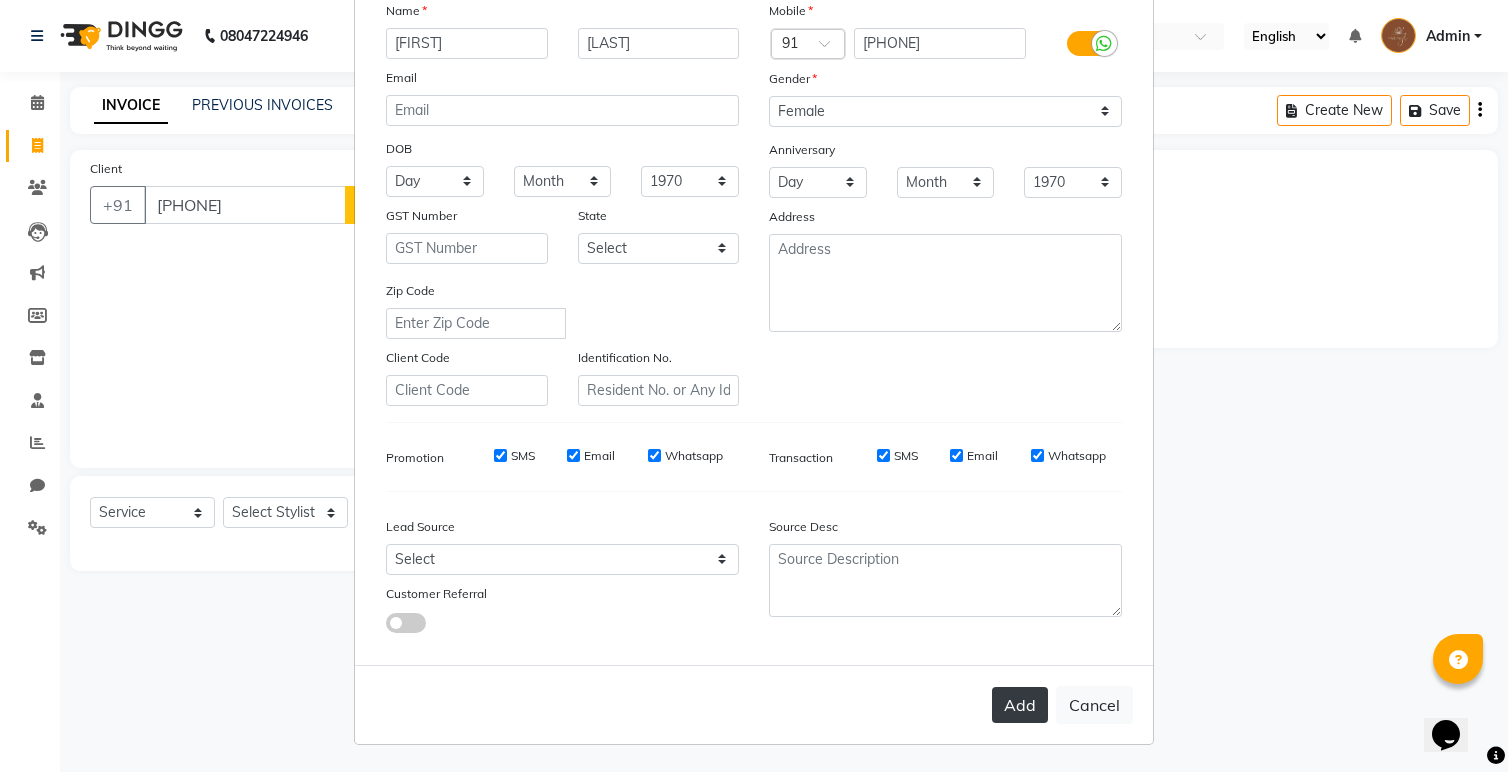 click on "Add" at bounding box center [1020, 705] 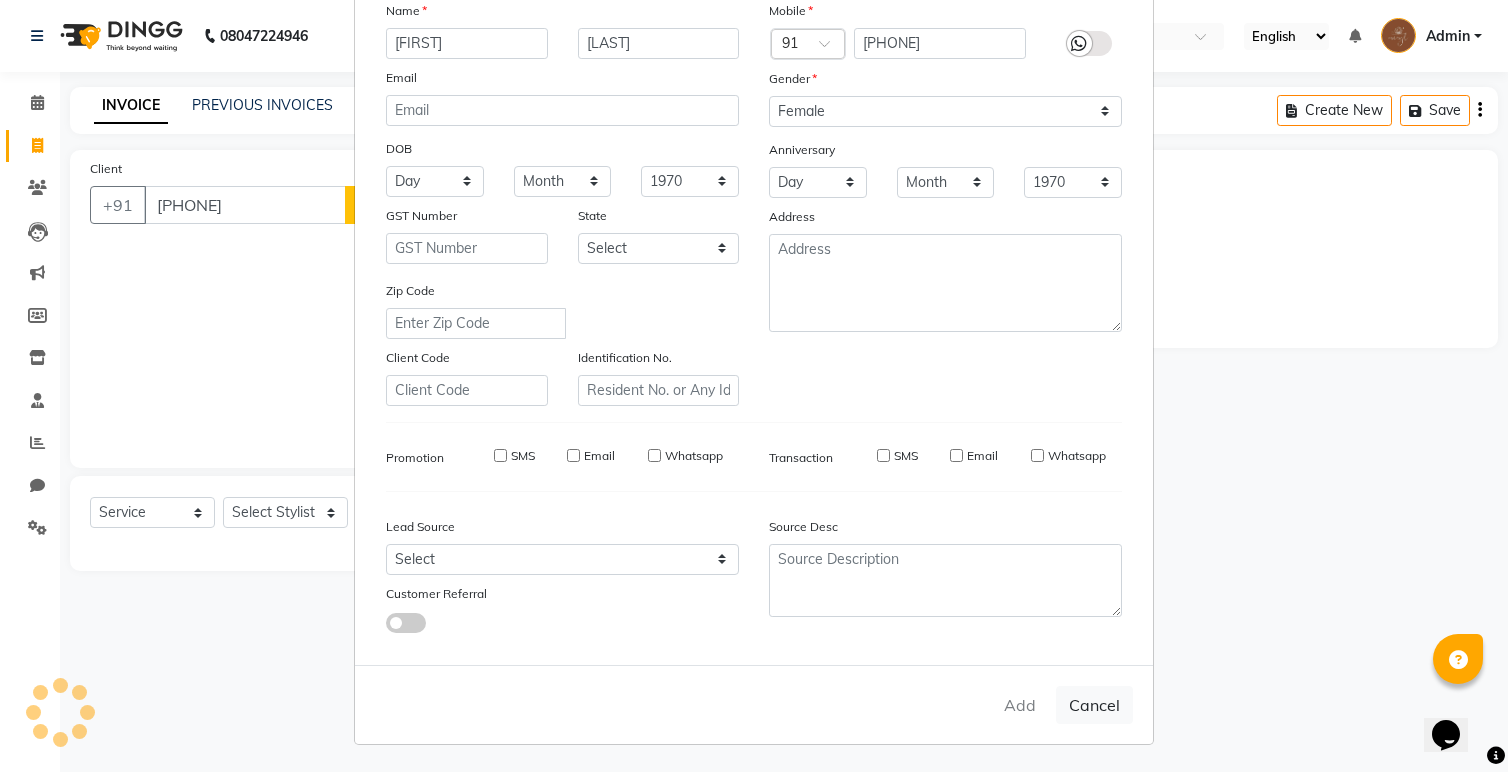 type 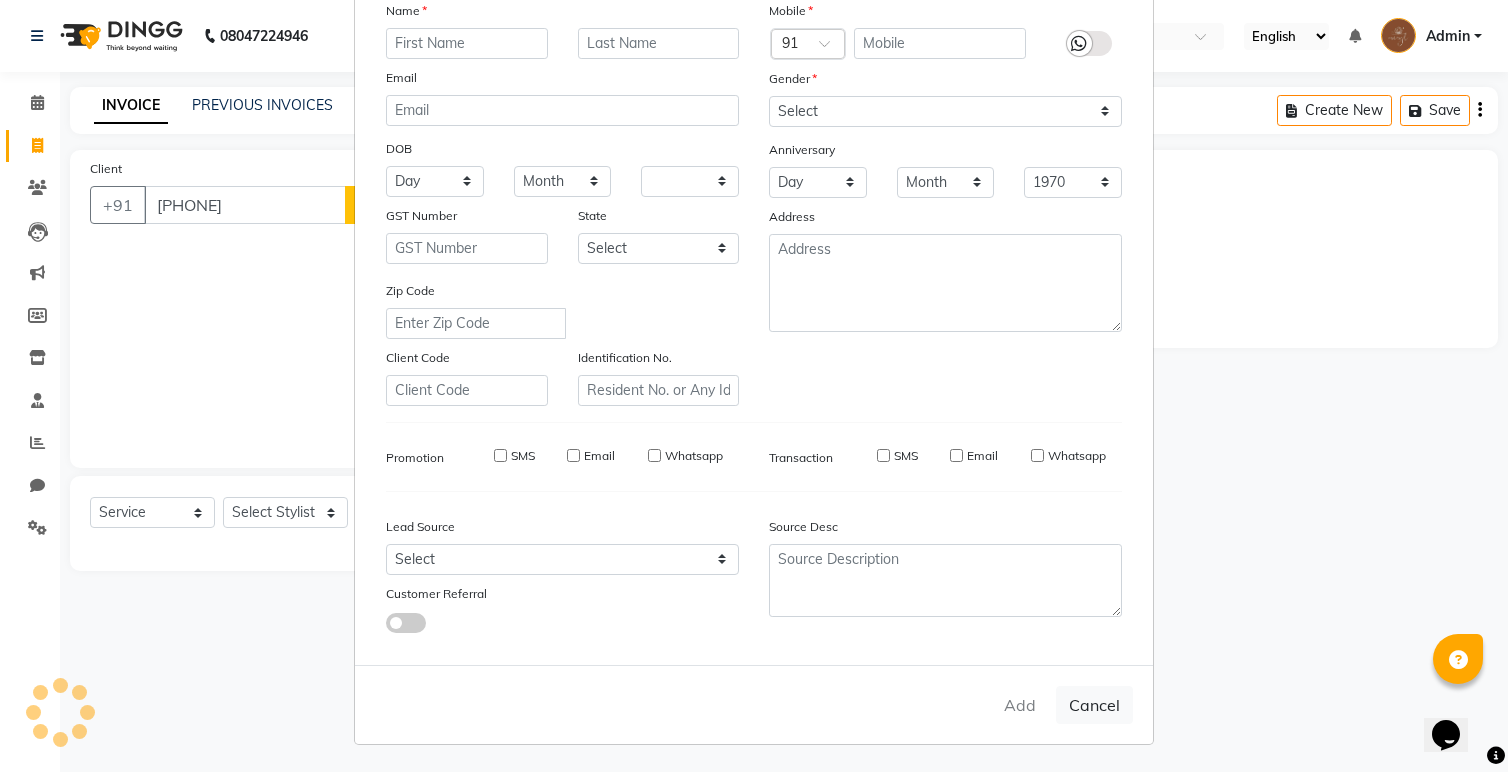 select 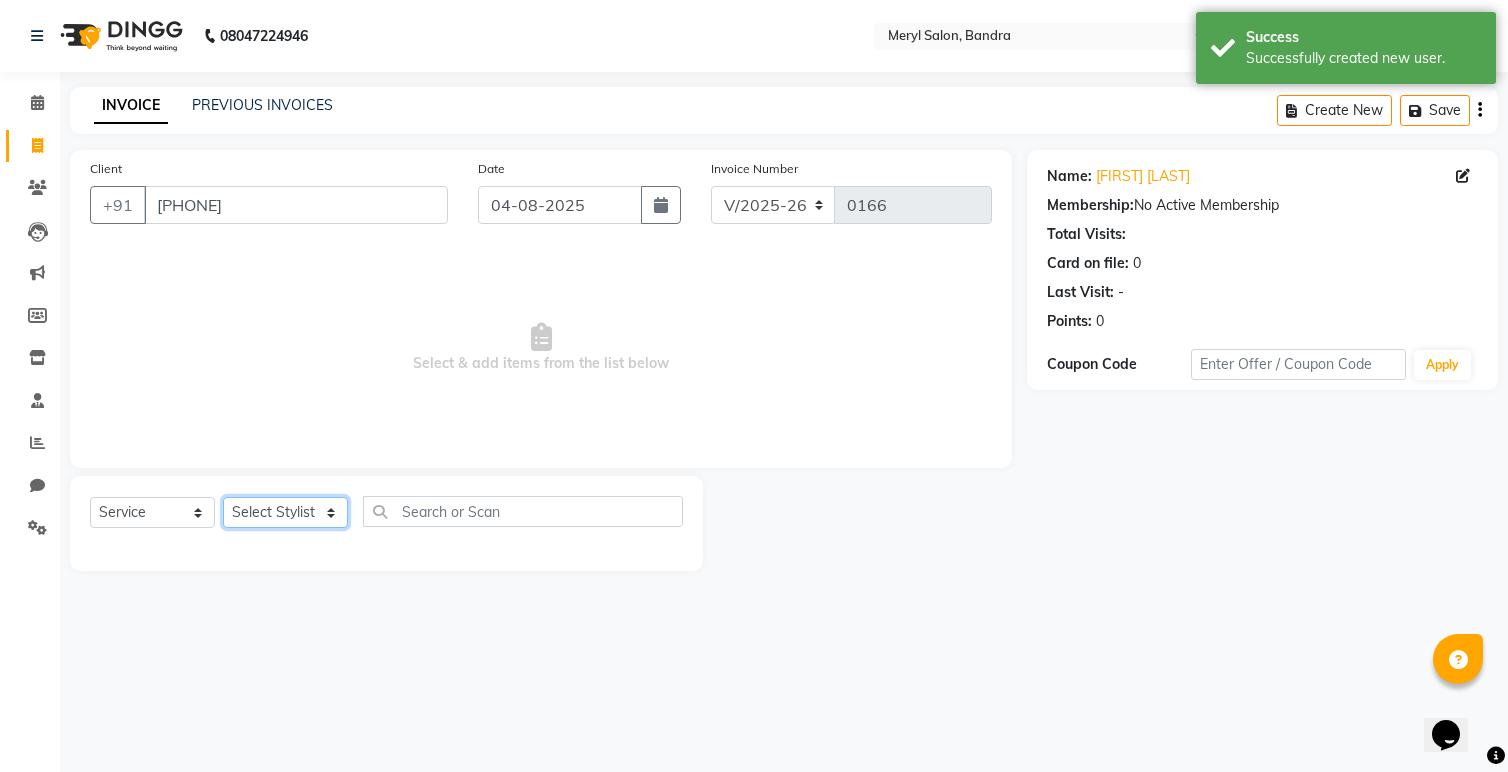 click on "Select Stylist Anita Dakshta  Jessica Omar Priti Rajesh  Raju Rekha Sana  Shamal  Shivansh Sohail" 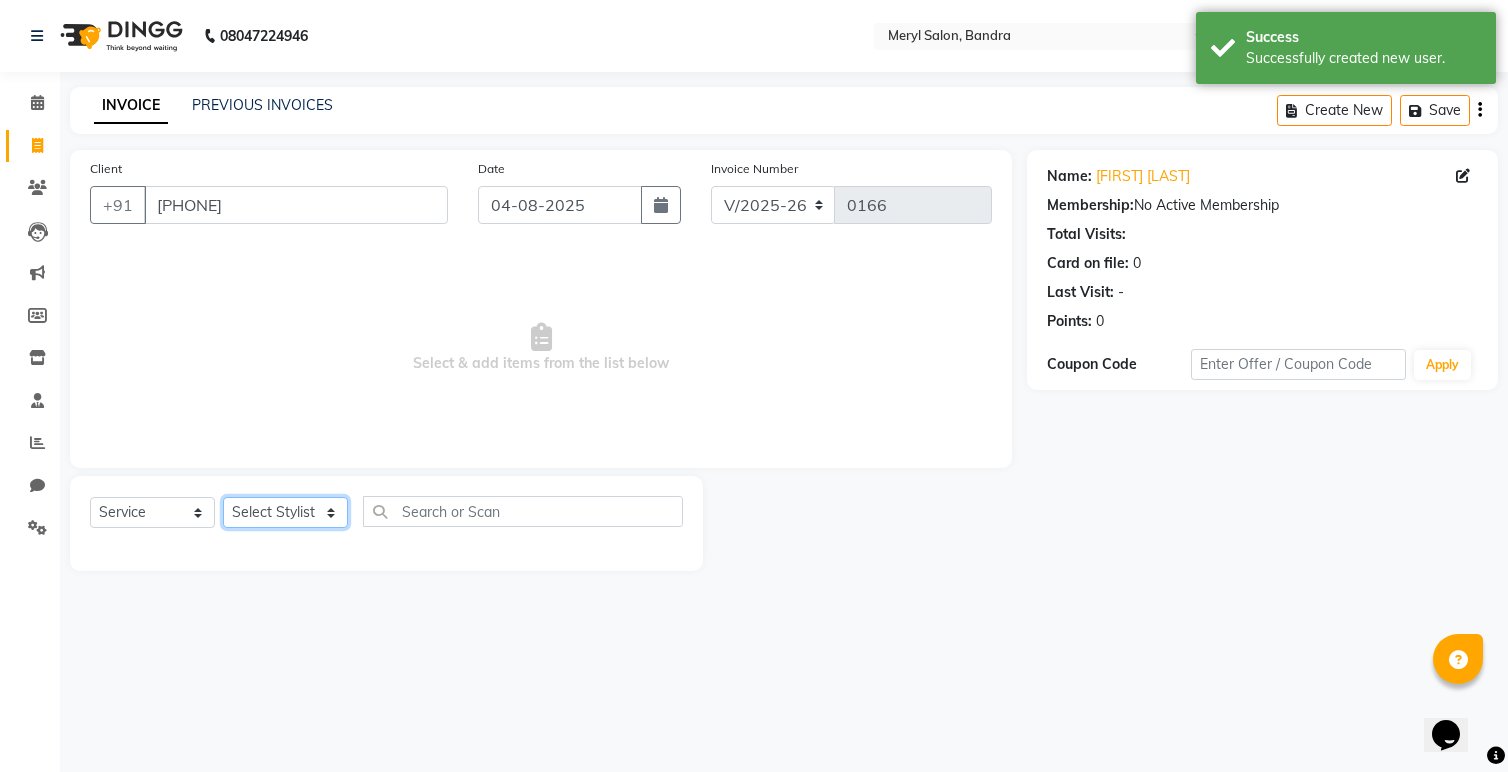 select on "71444" 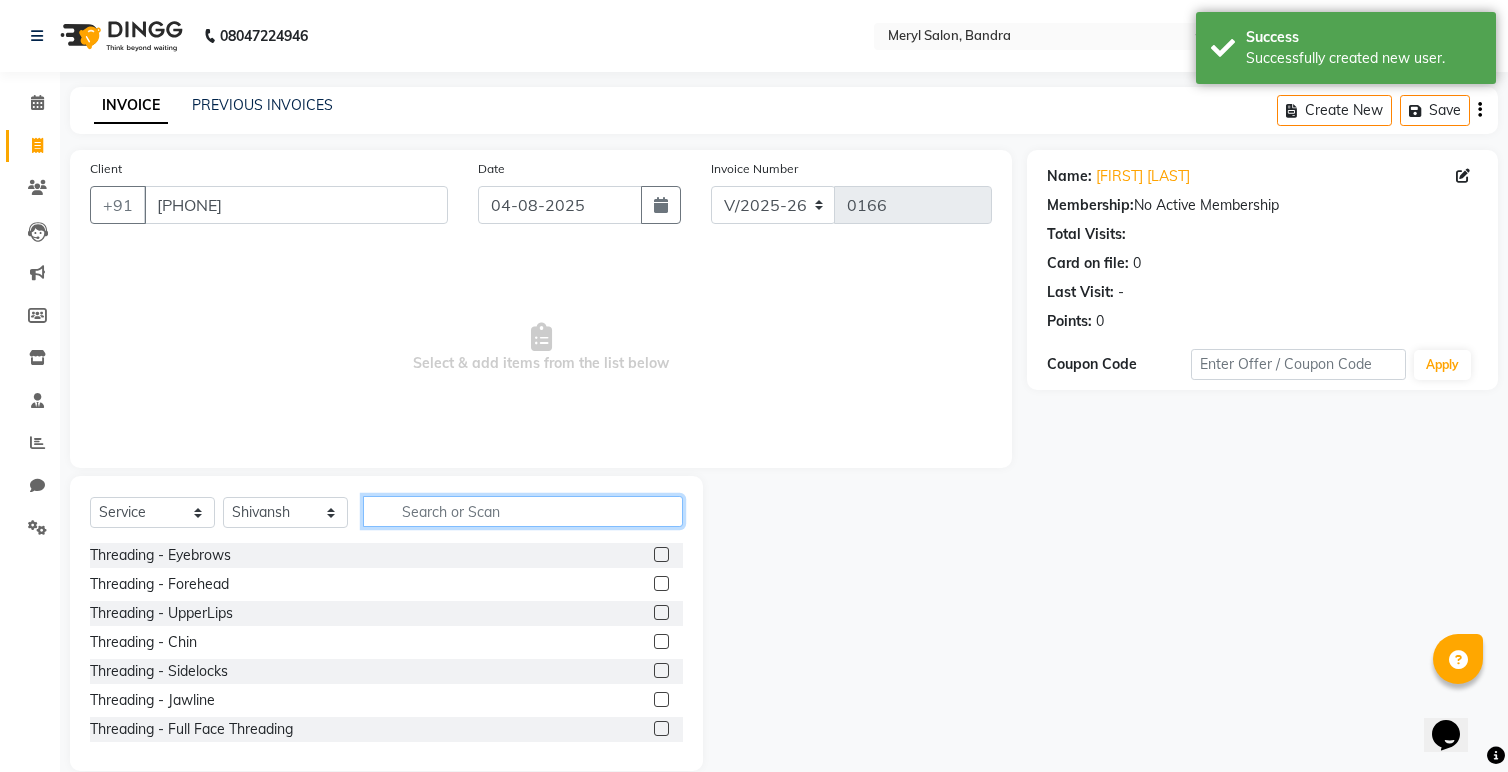 click 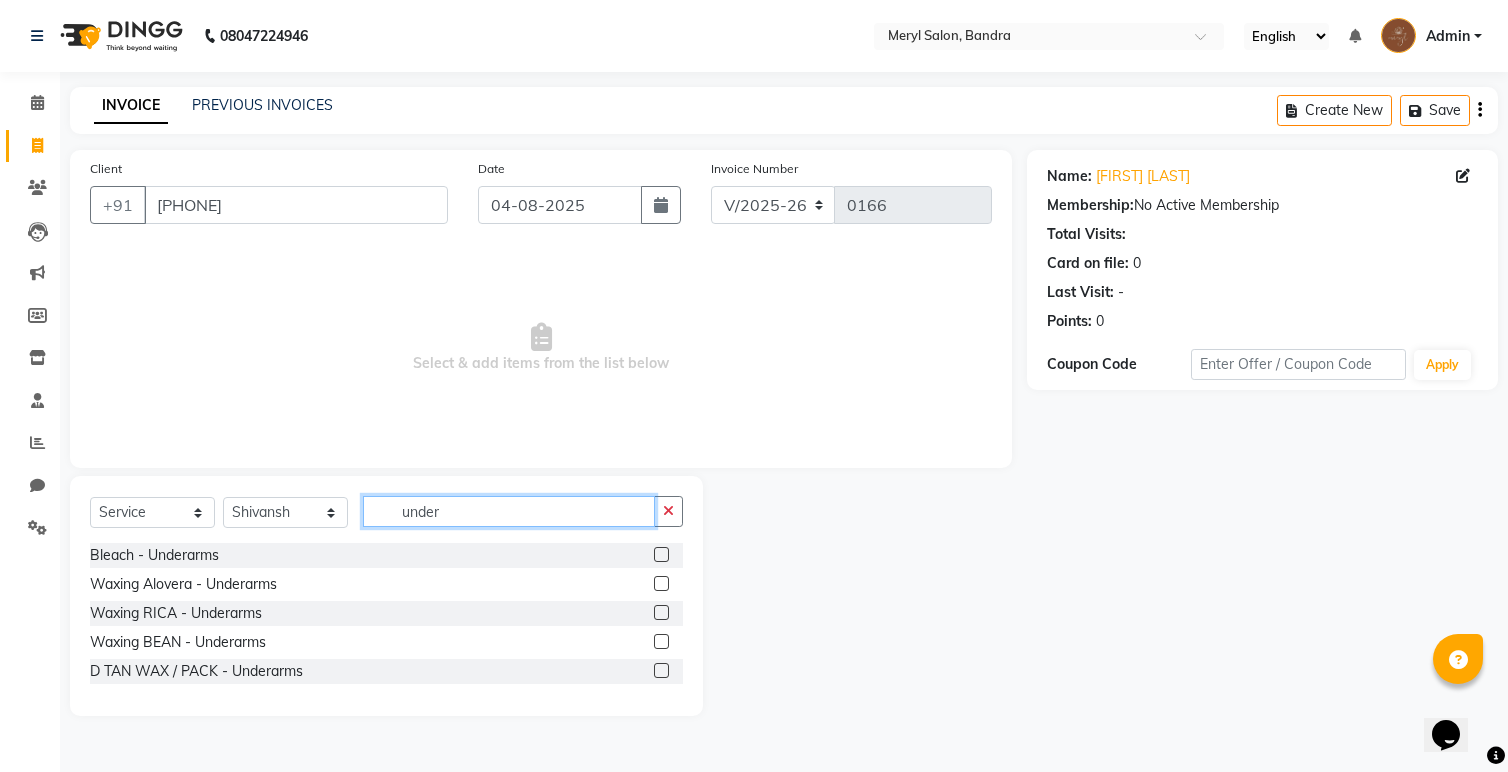type on "under" 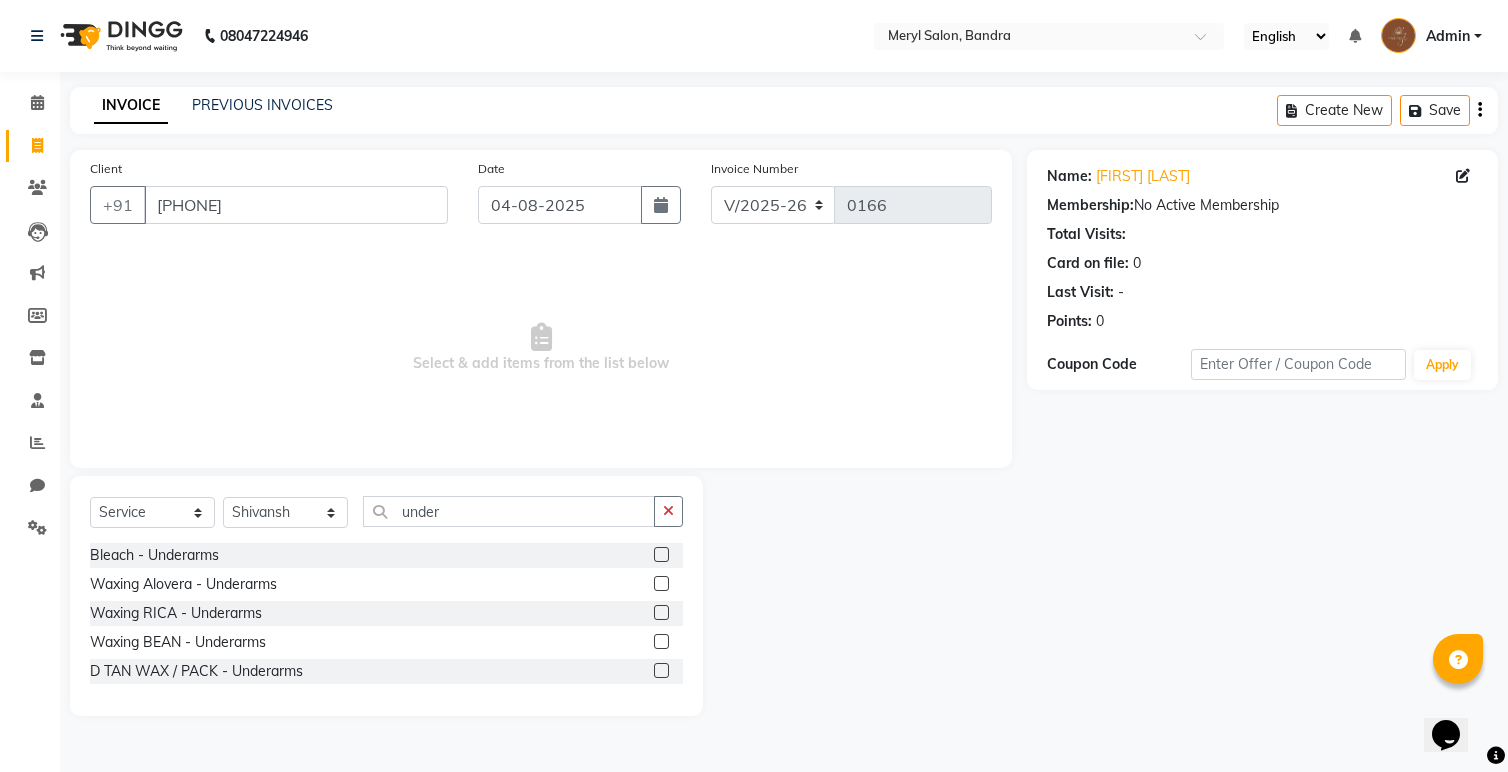 click 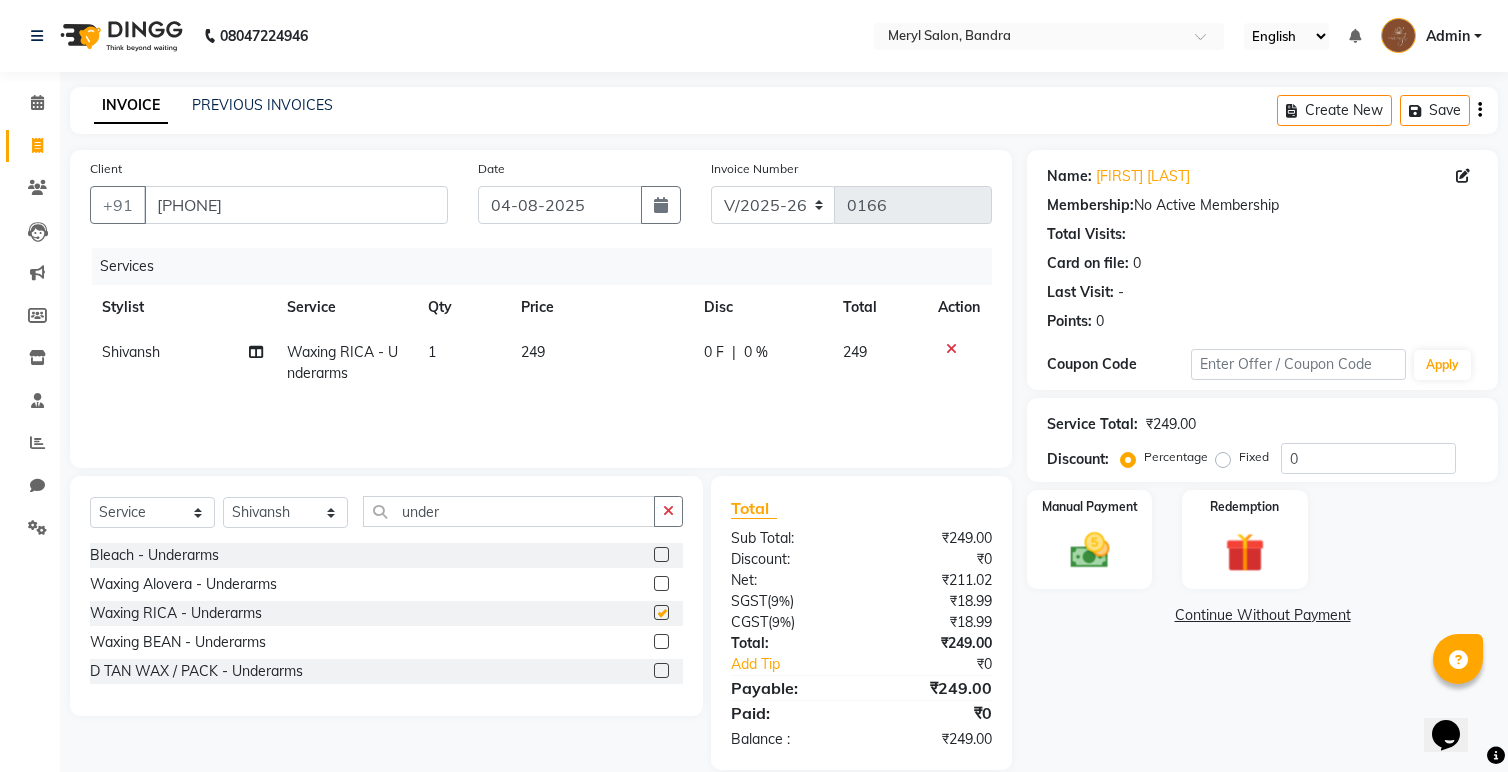 checkbox on "false" 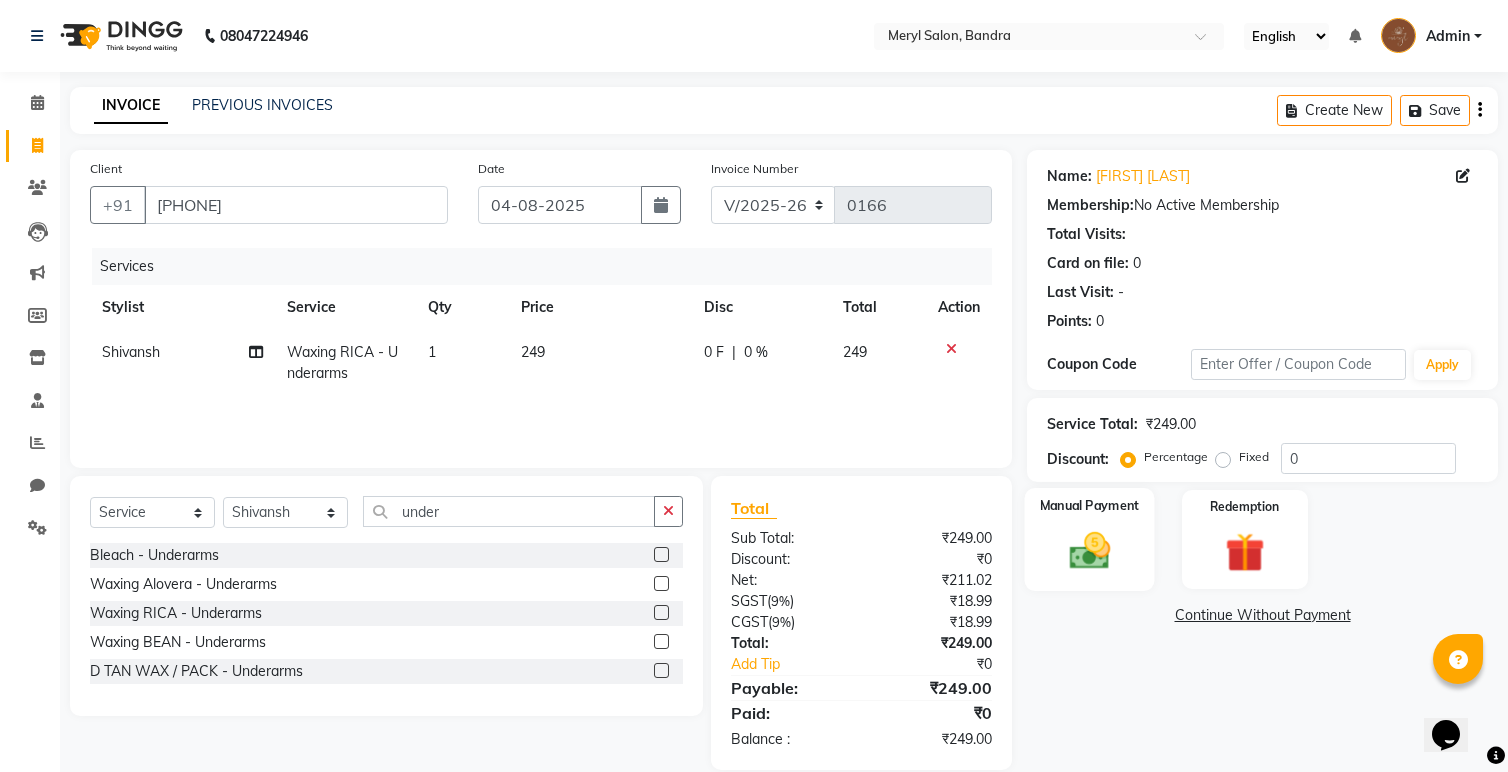 click on "Manual Payment" 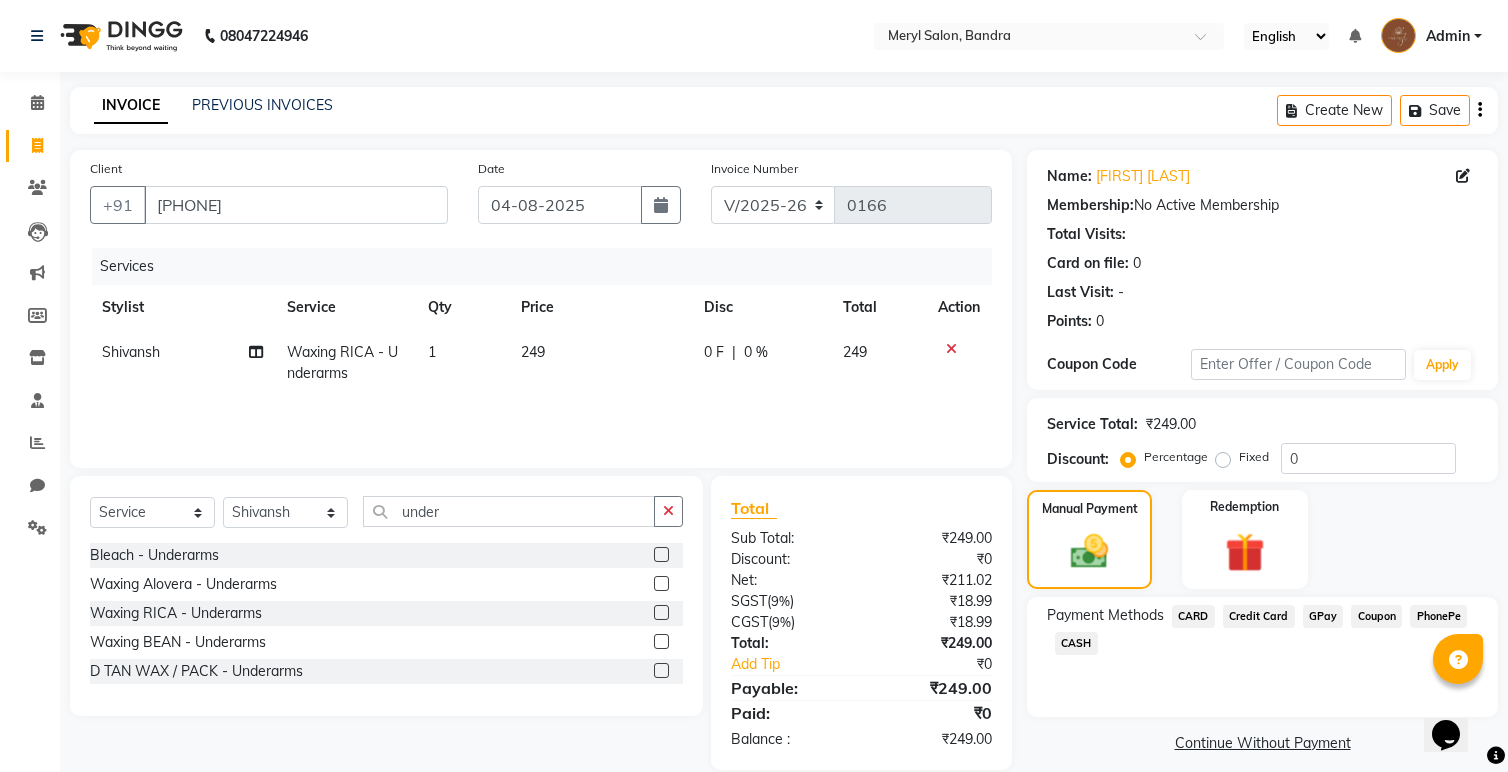 click on "CASH" 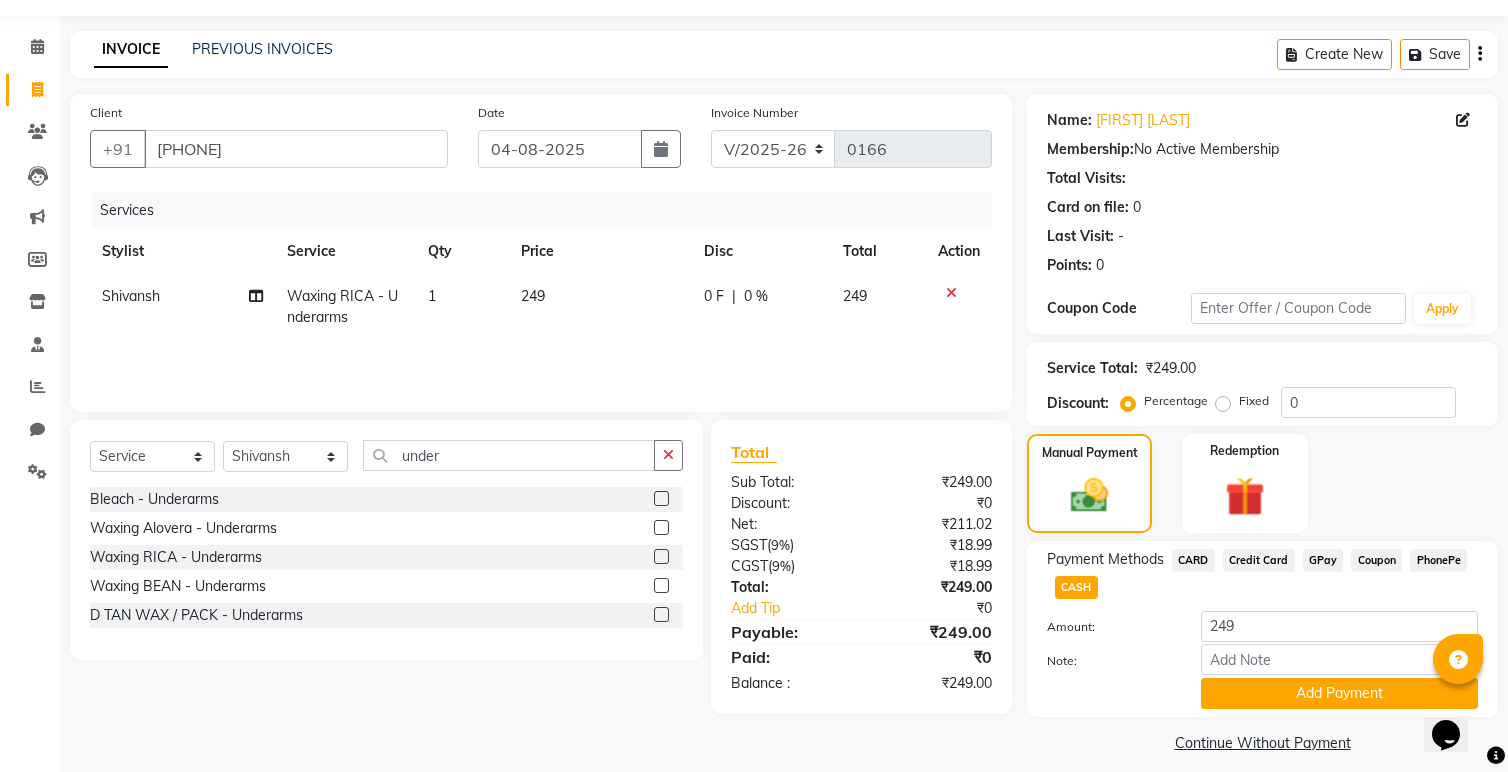 scroll, scrollTop: 71, scrollLeft: 0, axis: vertical 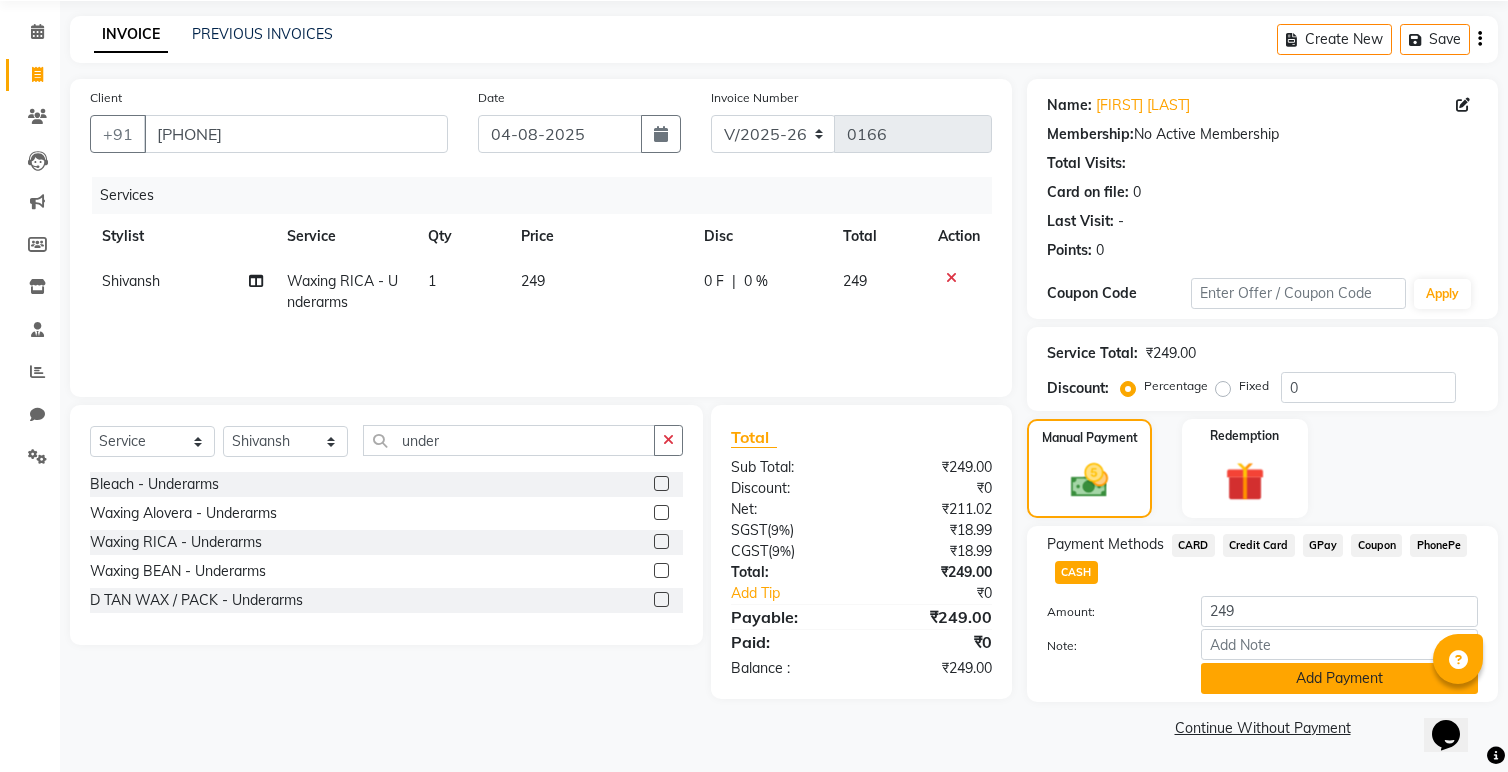 click on "Add Payment" 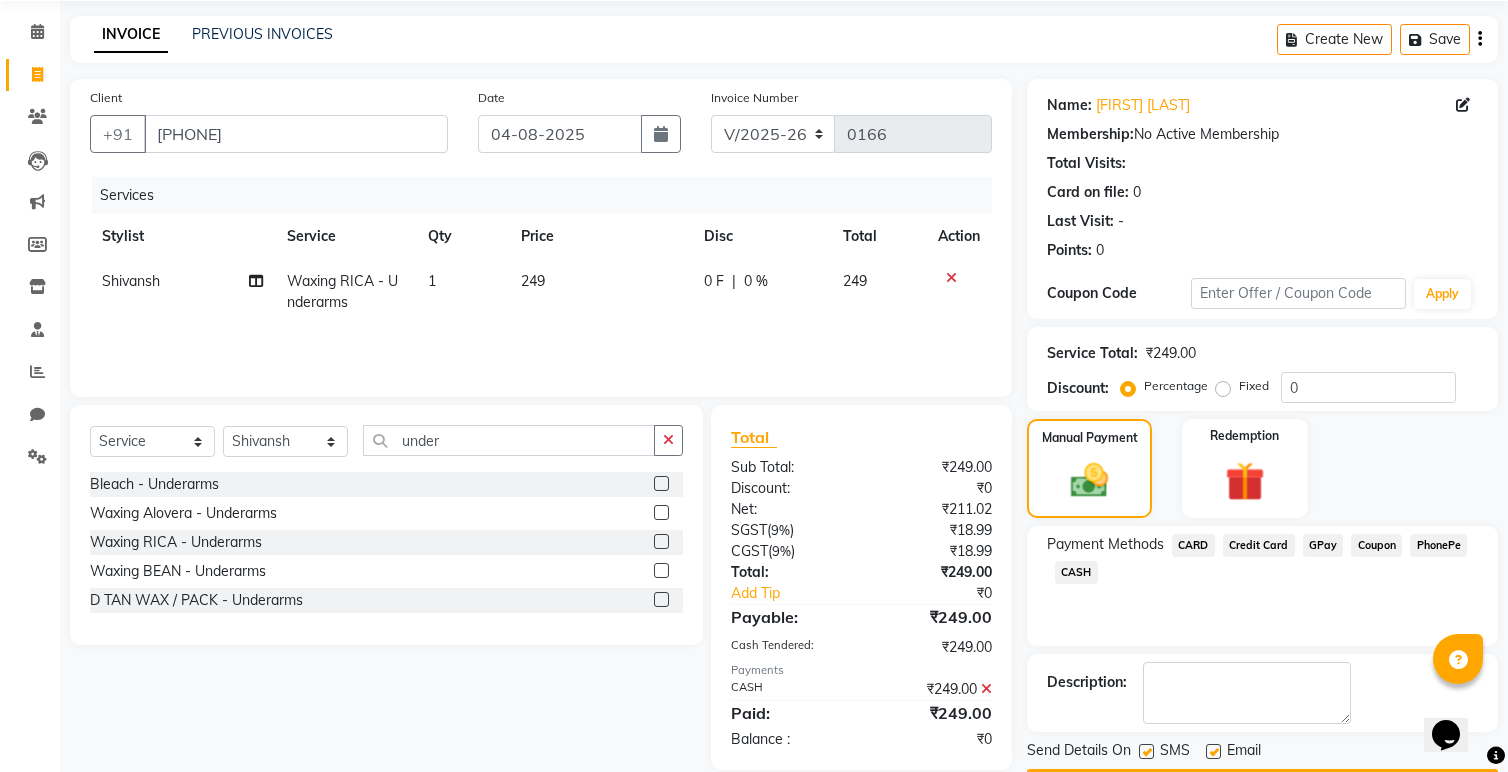 scroll, scrollTop: 129, scrollLeft: 0, axis: vertical 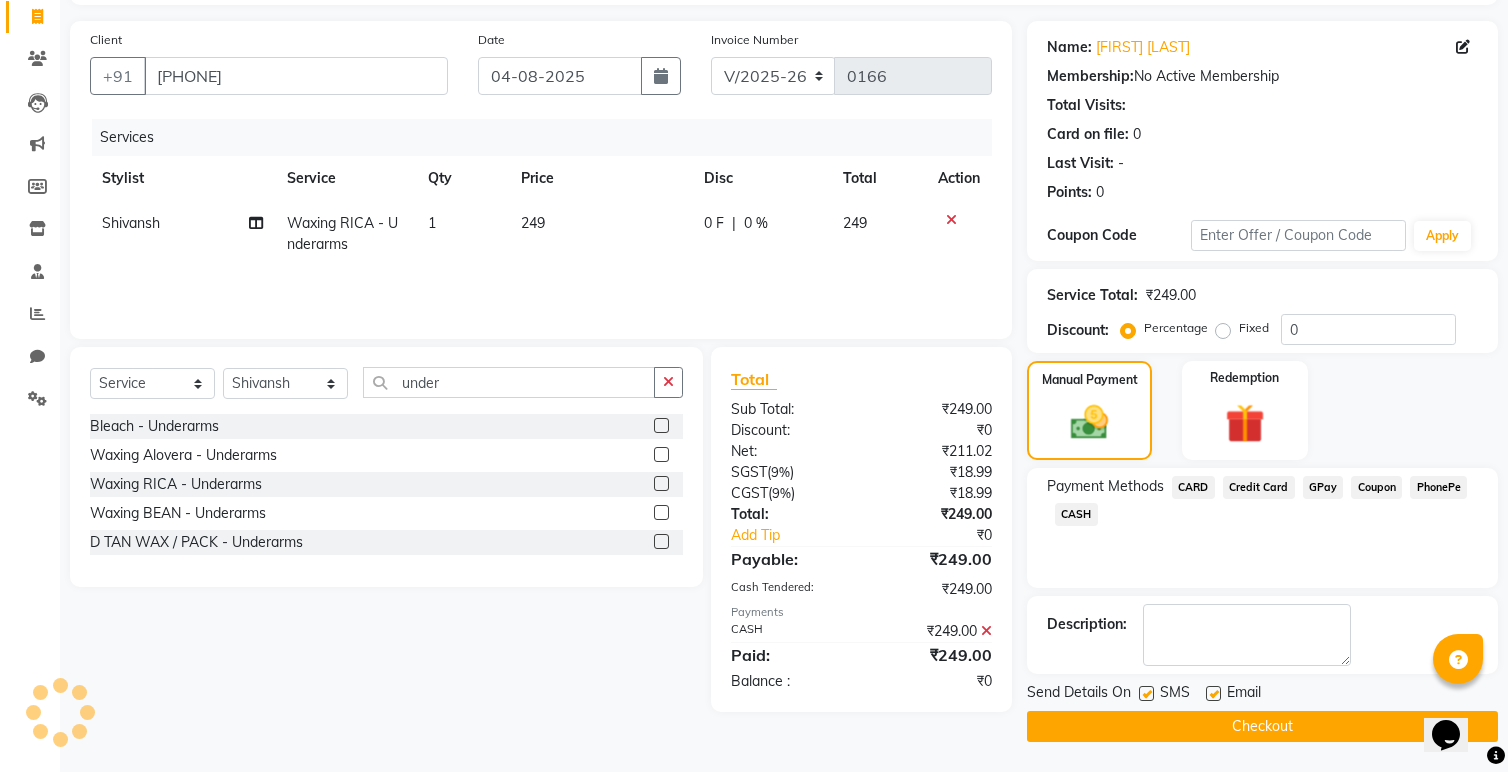 click on "Checkout" 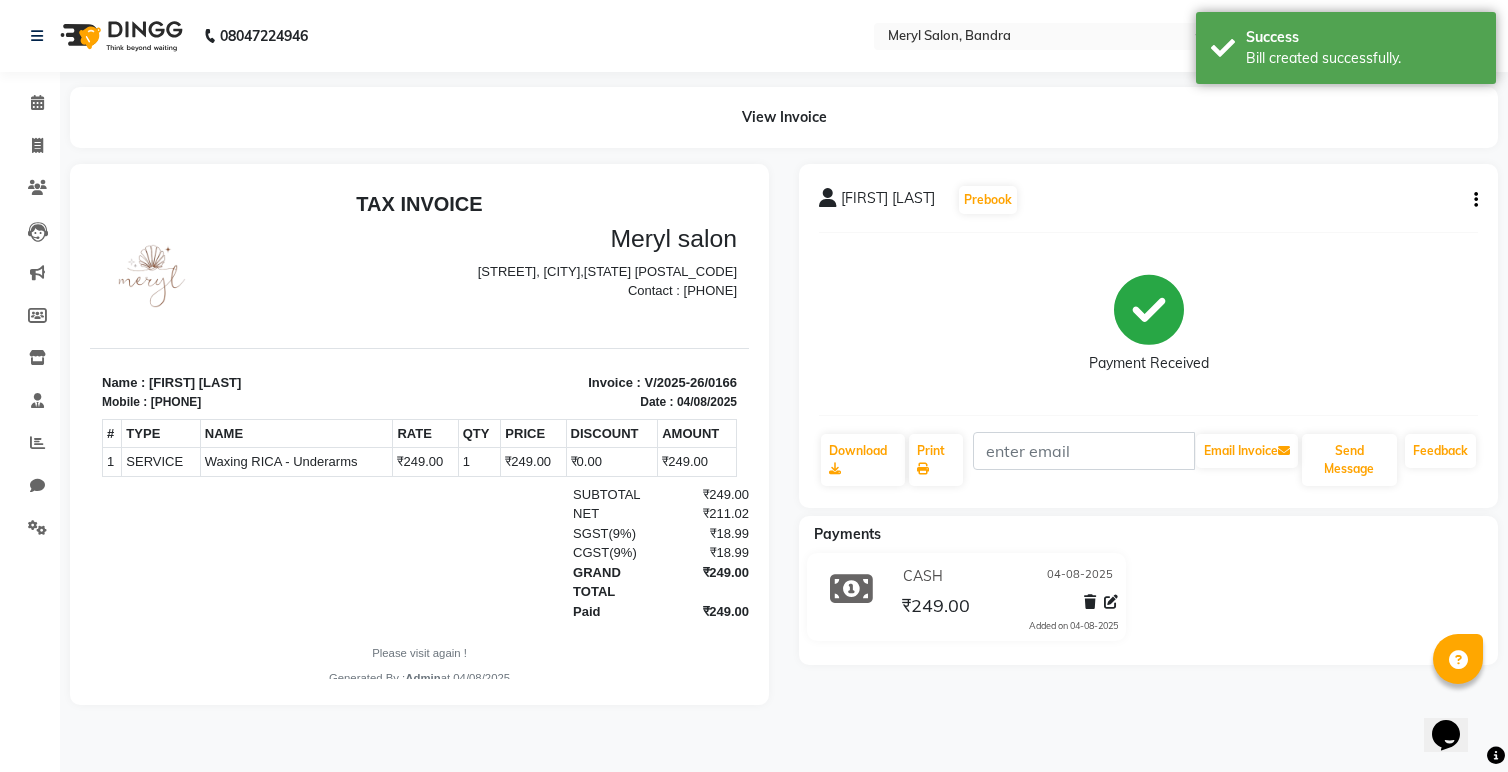 scroll, scrollTop: 0, scrollLeft: 0, axis: both 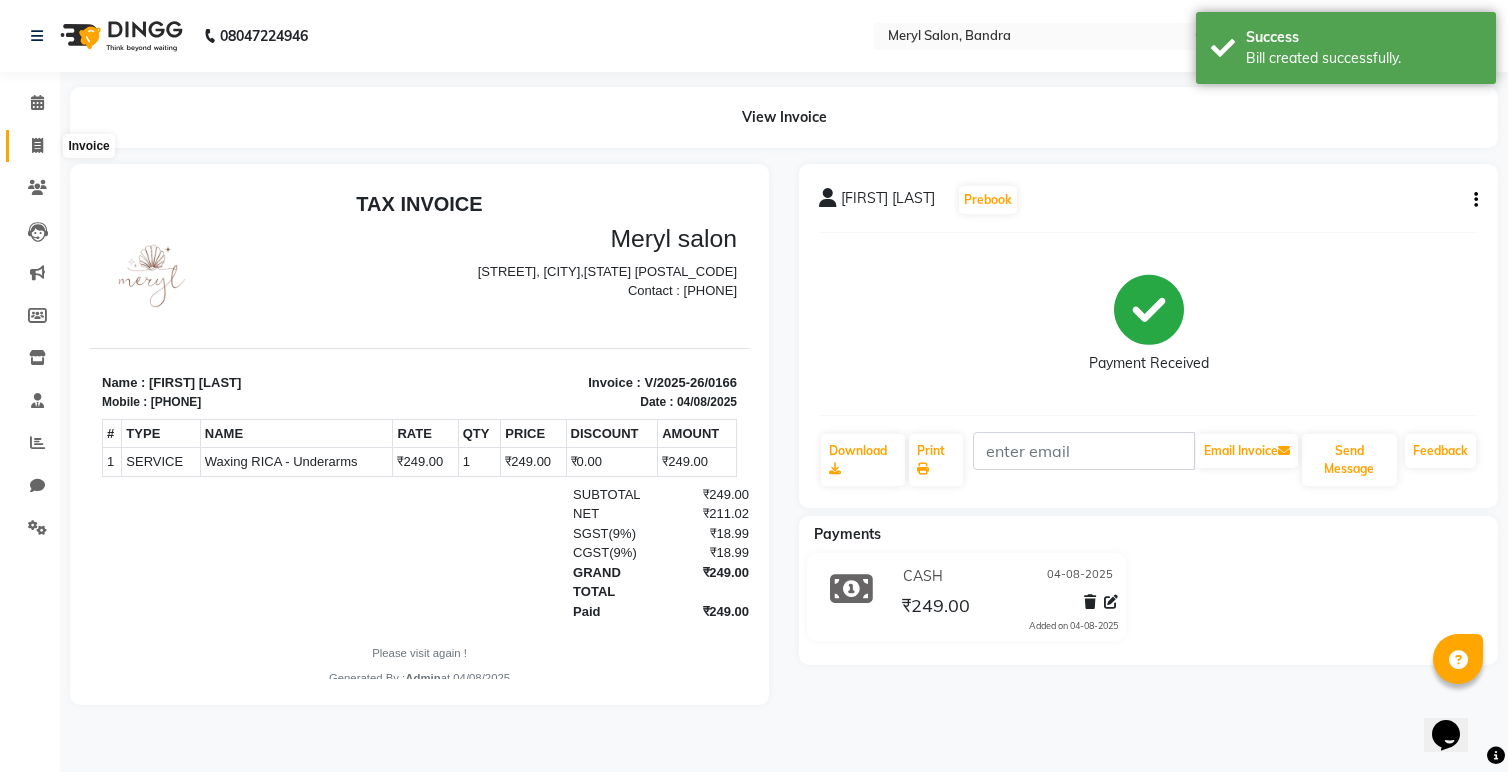 click 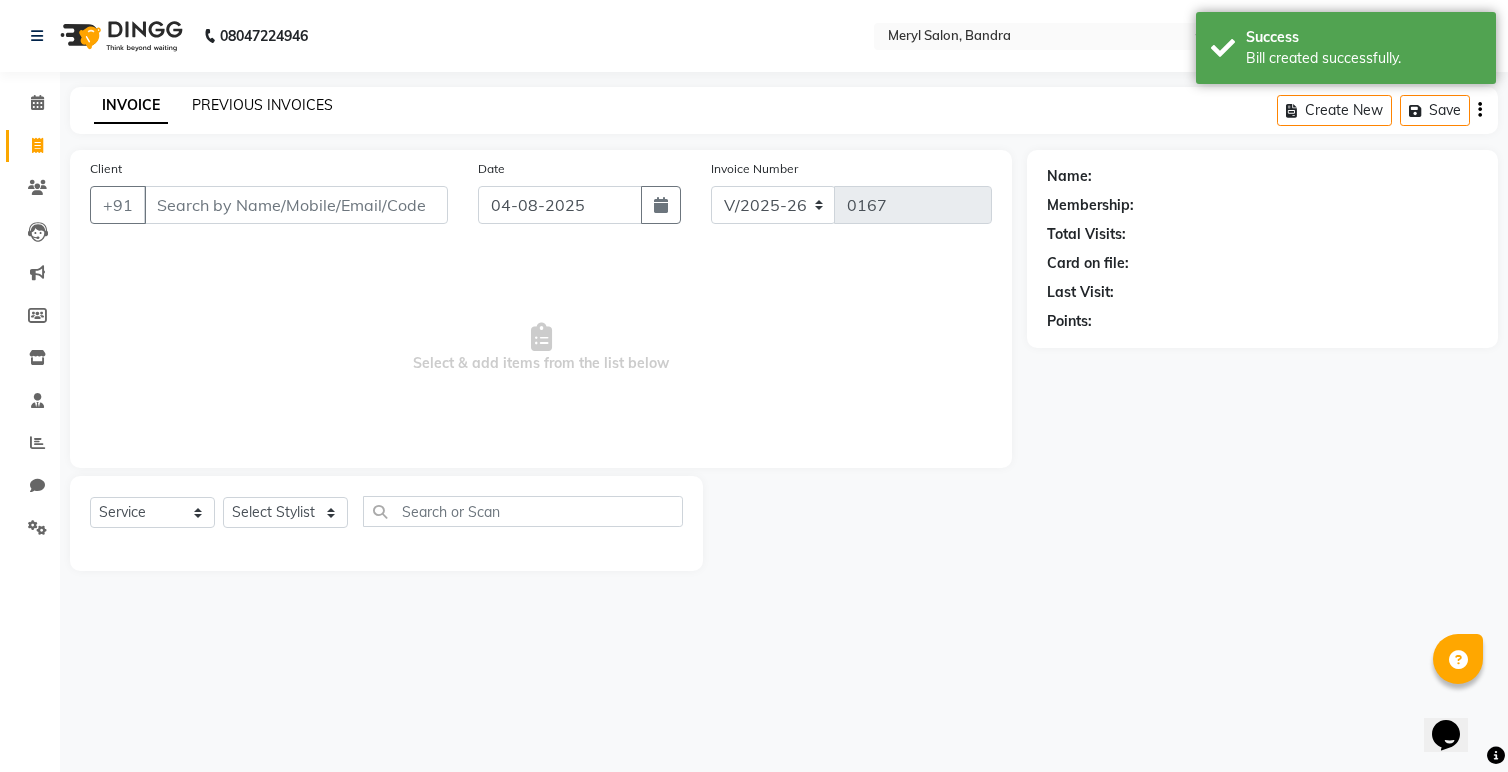 click on "PREVIOUS INVOICES" 